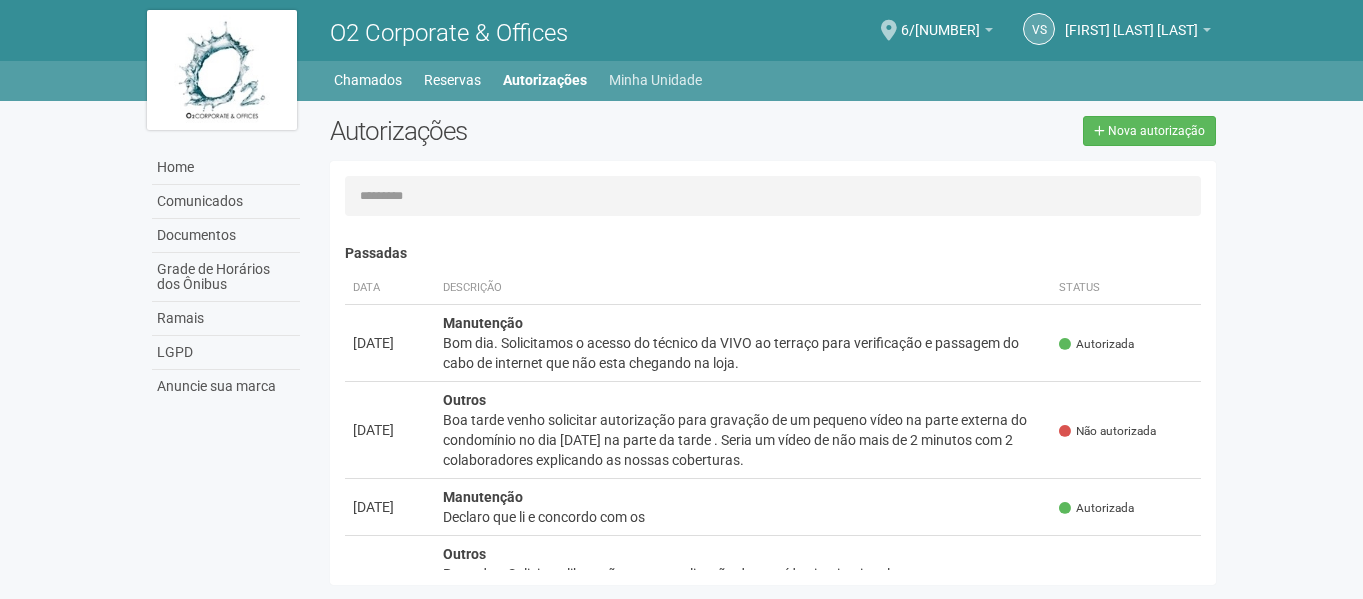 scroll, scrollTop: 0, scrollLeft: 0, axis: both 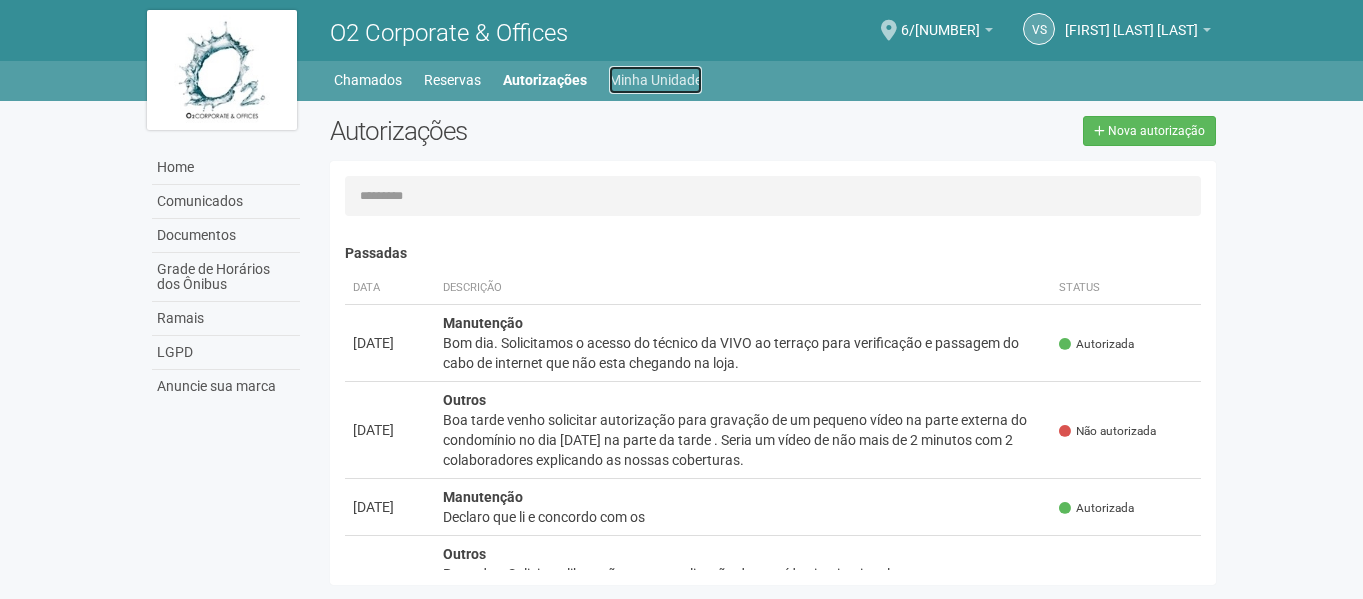 click on "Minha Unidade" at bounding box center [655, 80] 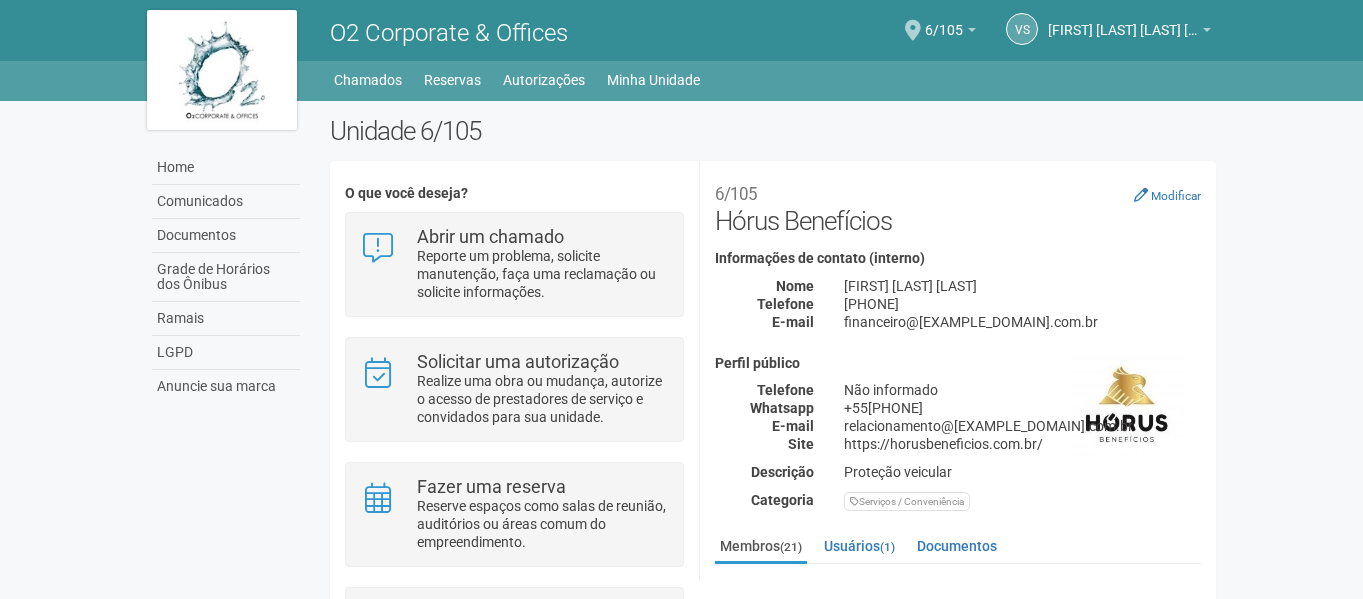 scroll, scrollTop: 0, scrollLeft: 0, axis: both 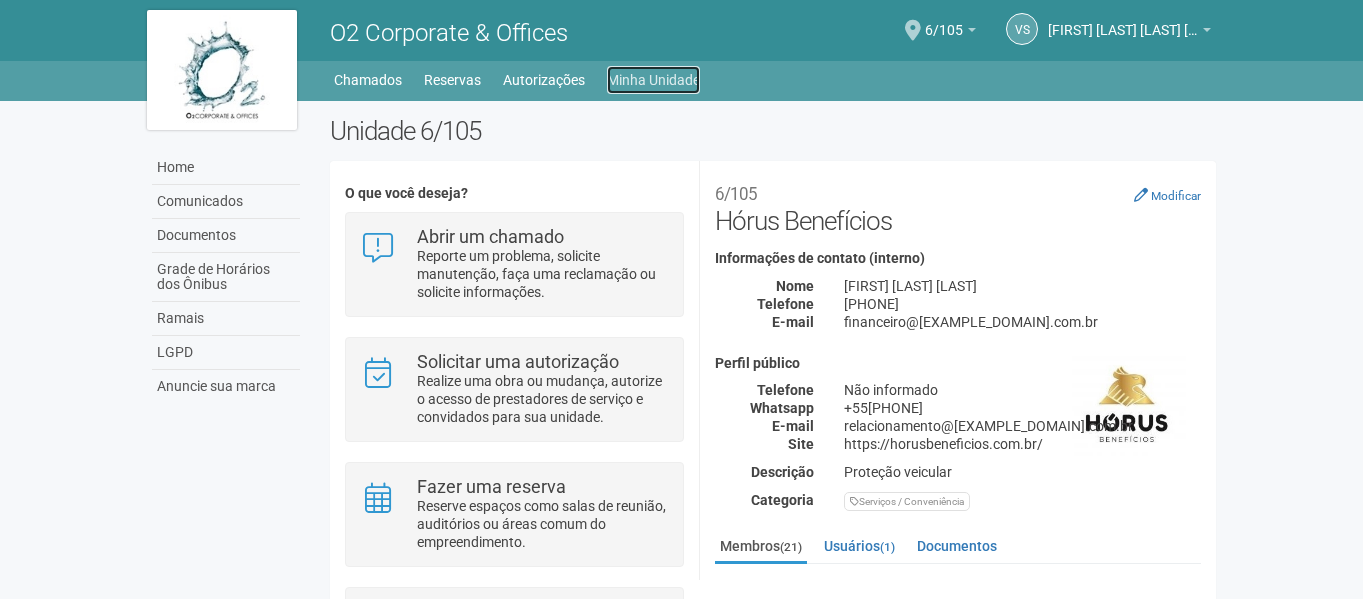 click on "Minha Unidade" at bounding box center [653, 80] 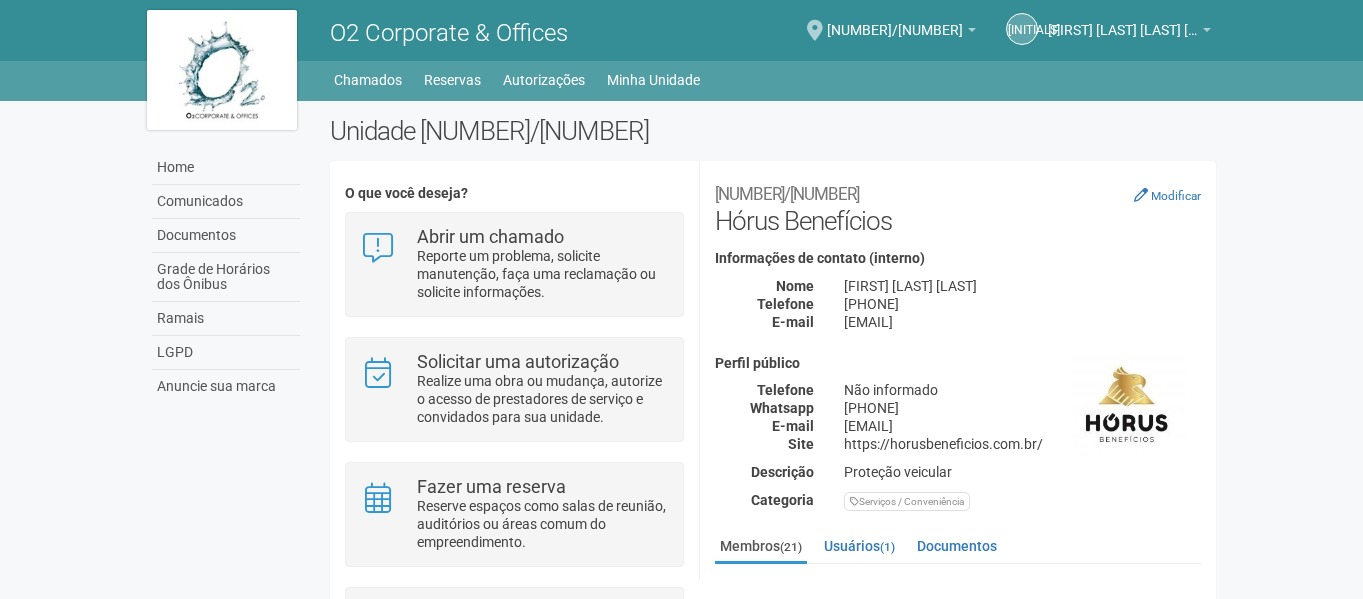 scroll, scrollTop: 0, scrollLeft: 0, axis: both 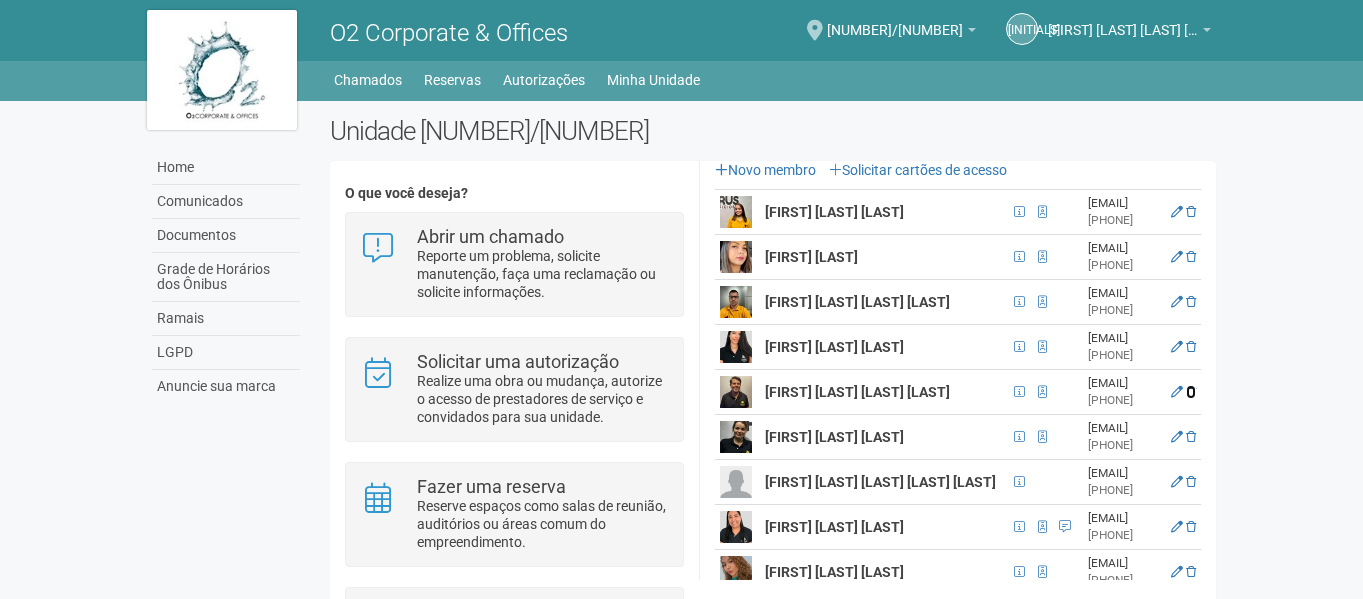 click at bounding box center (1191, 392) 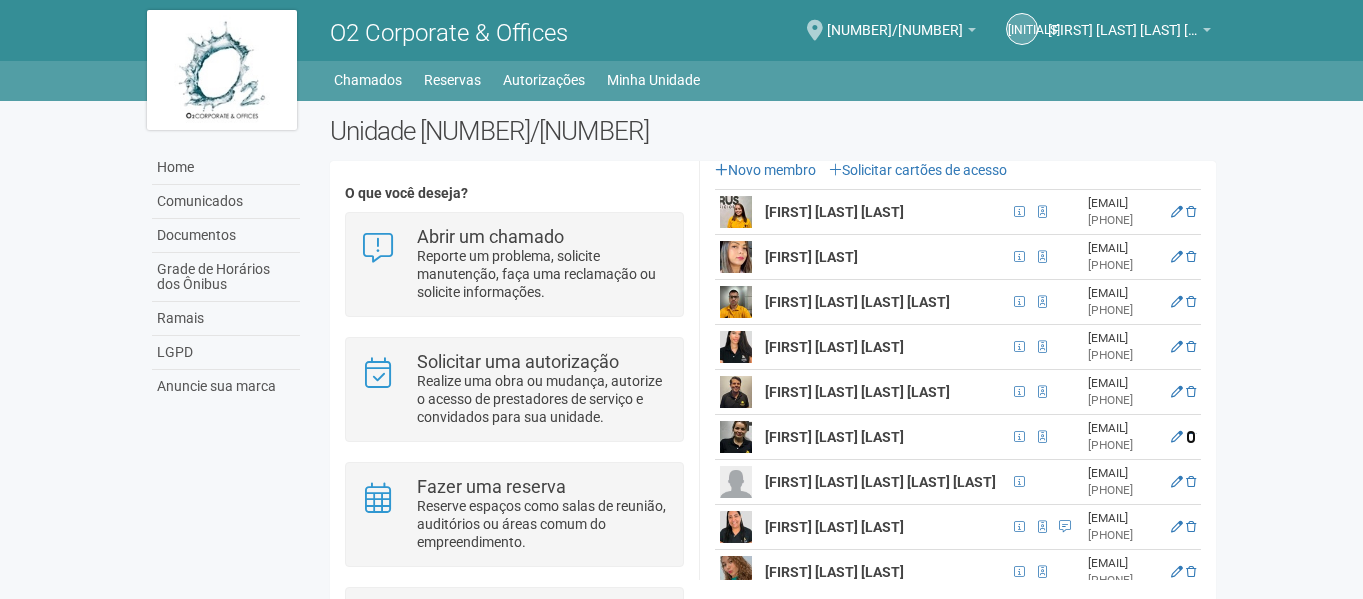 click at bounding box center [1191, 437] 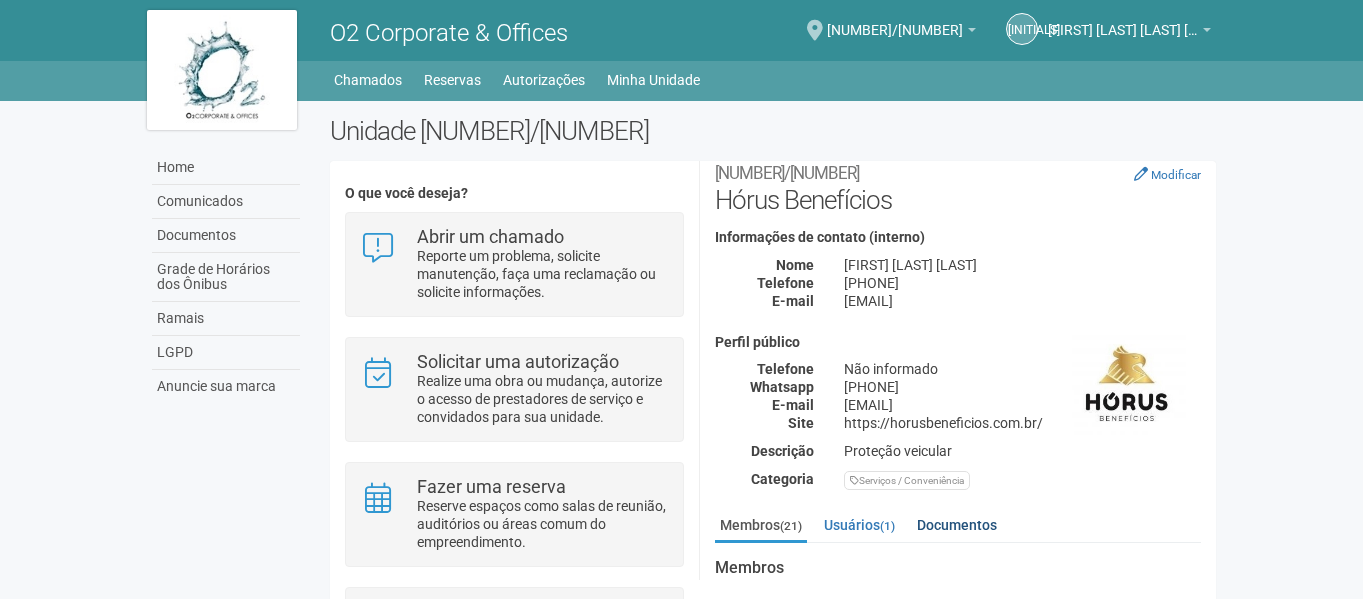 scroll, scrollTop: 0, scrollLeft: 0, axis: both 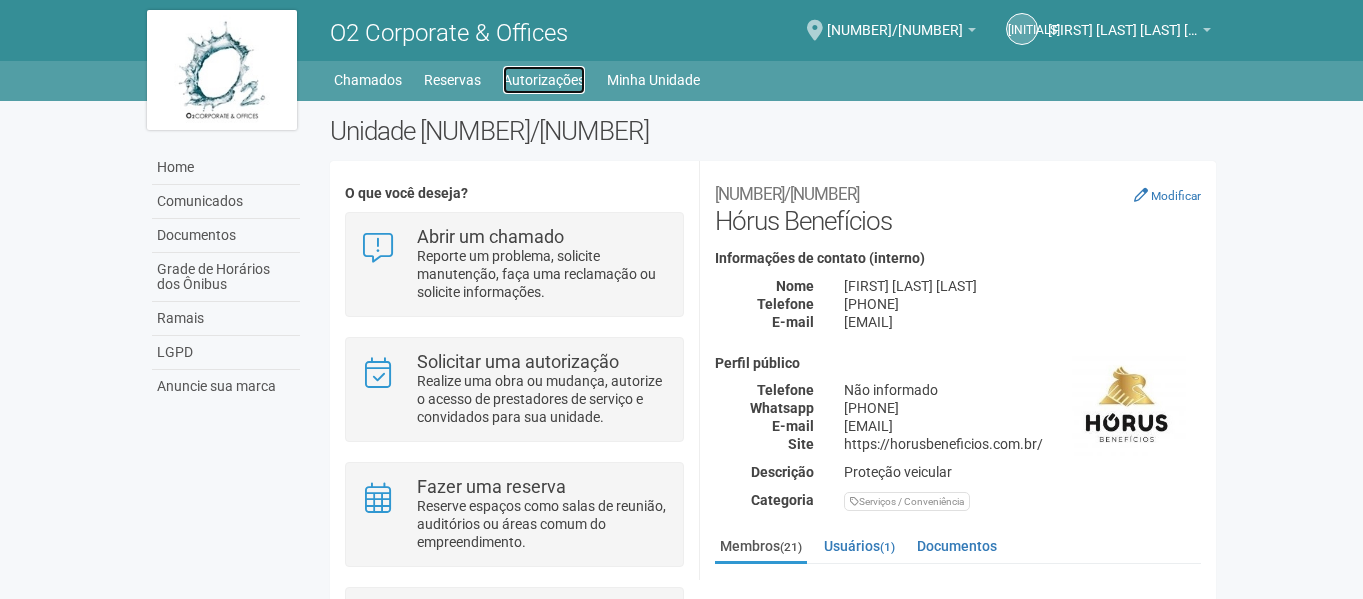 drag, startPoint x: 550, startPoint y: 72, endPoint x: 599, endPoint y: 79, distance: 49.497475 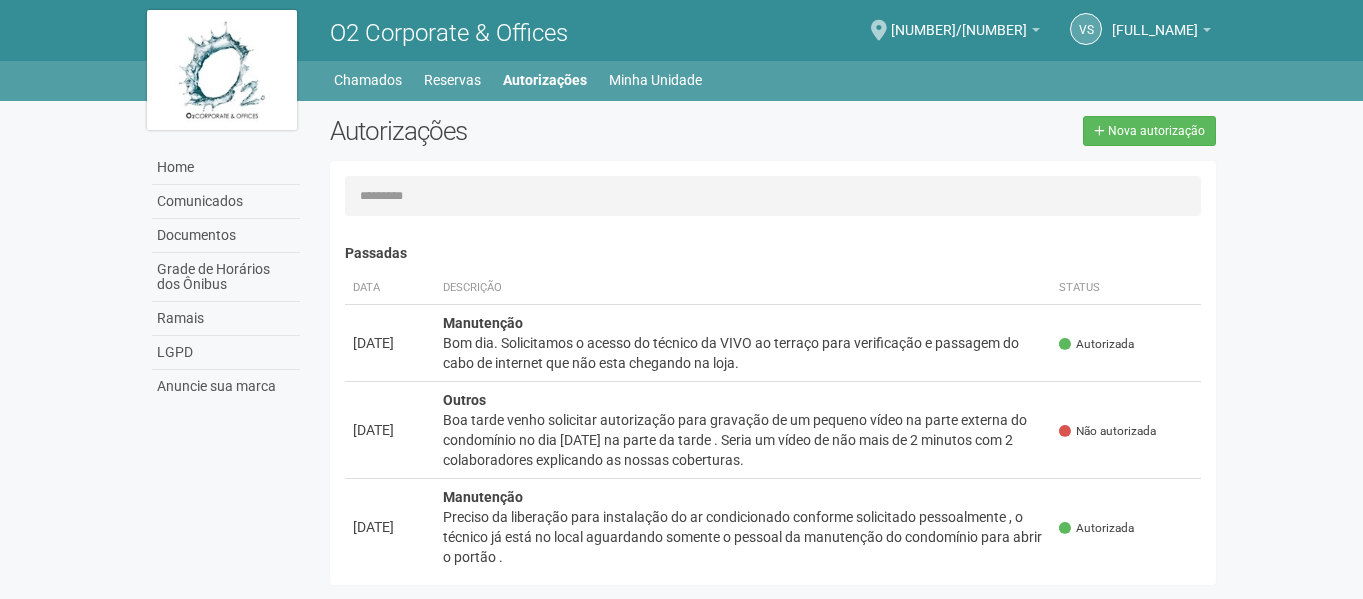 scroll, scrollTop: 0, scrollLeft: 0, axis: both 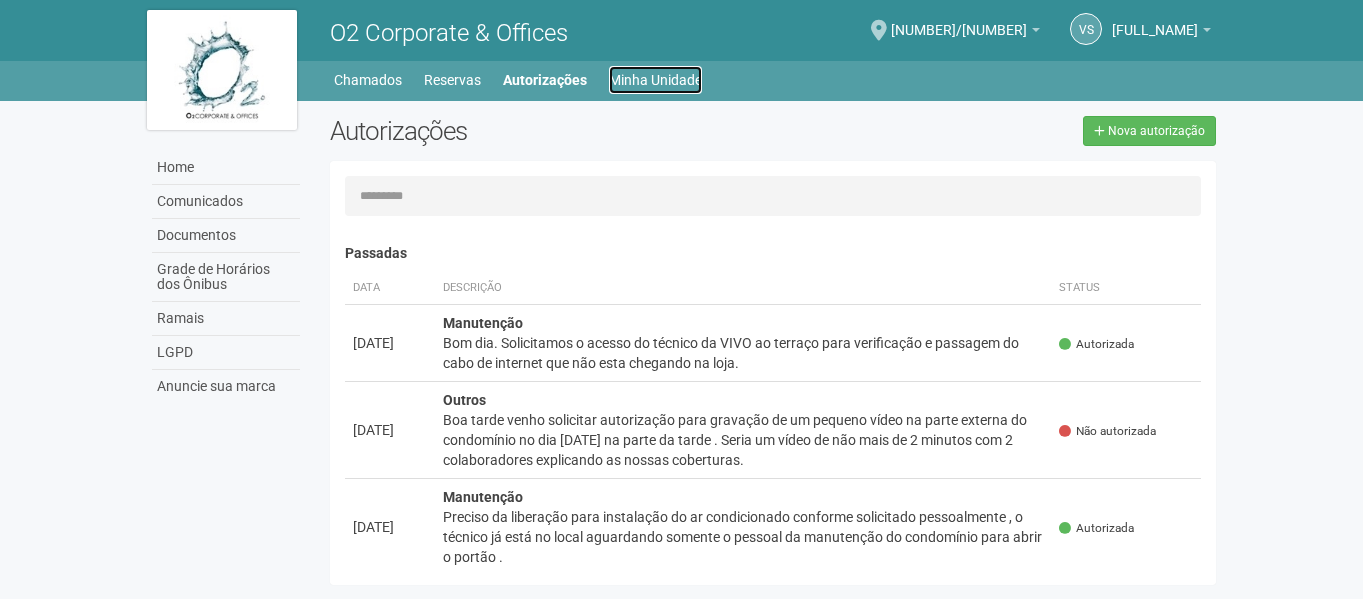 click on "Minha Unidade" at bounding box center (655, 80) 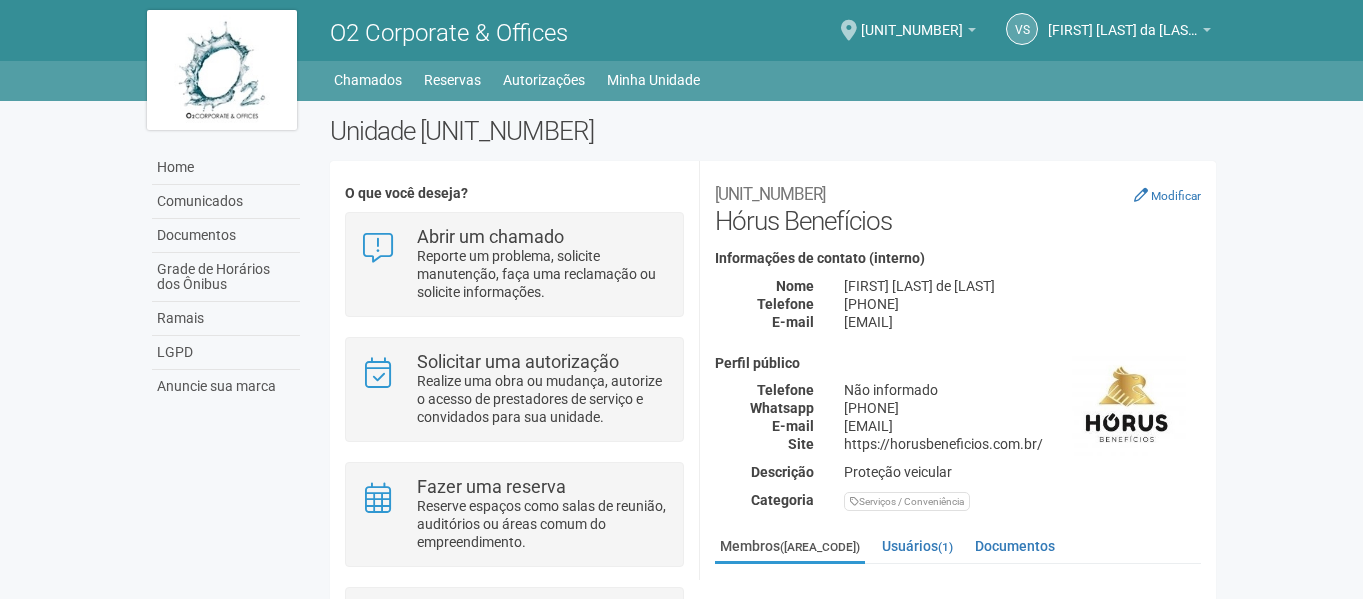 scroll, scrollTop: 0, scrollLeft: 0, axis: both 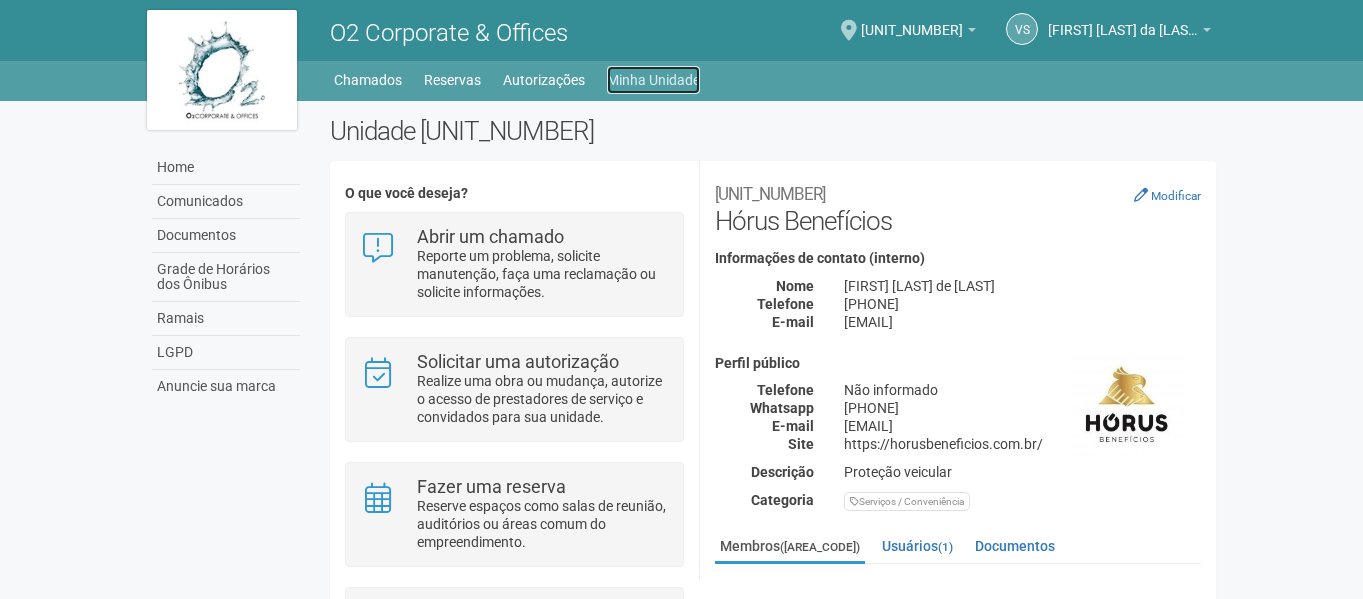 click on "Minha Unidade" at bounding box center (653, 80) 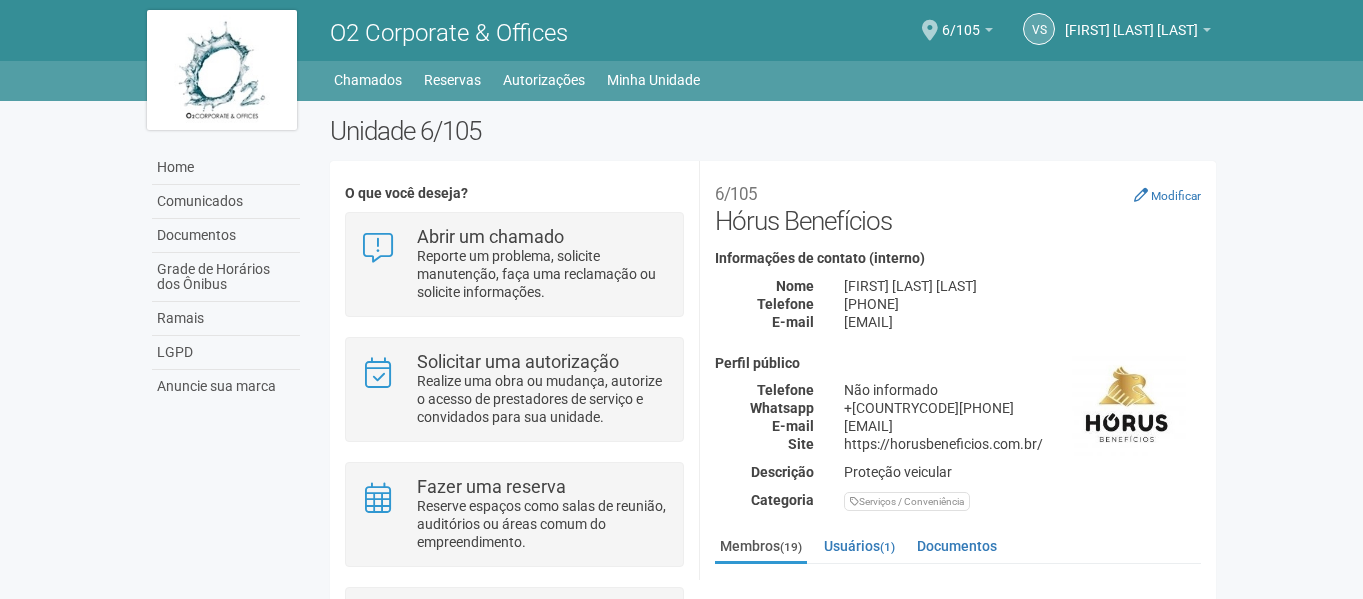 scroll, scrollTop: 0, scrollLeft: 0, axis: both 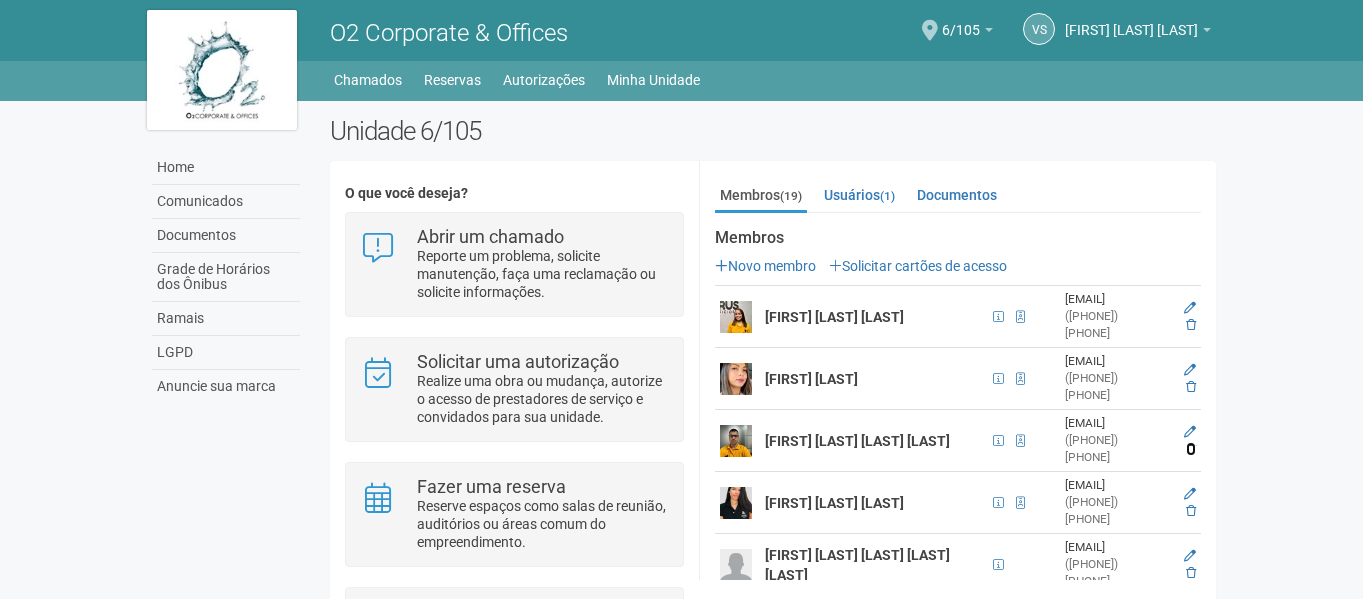 click at bounding box center (1191, 449) 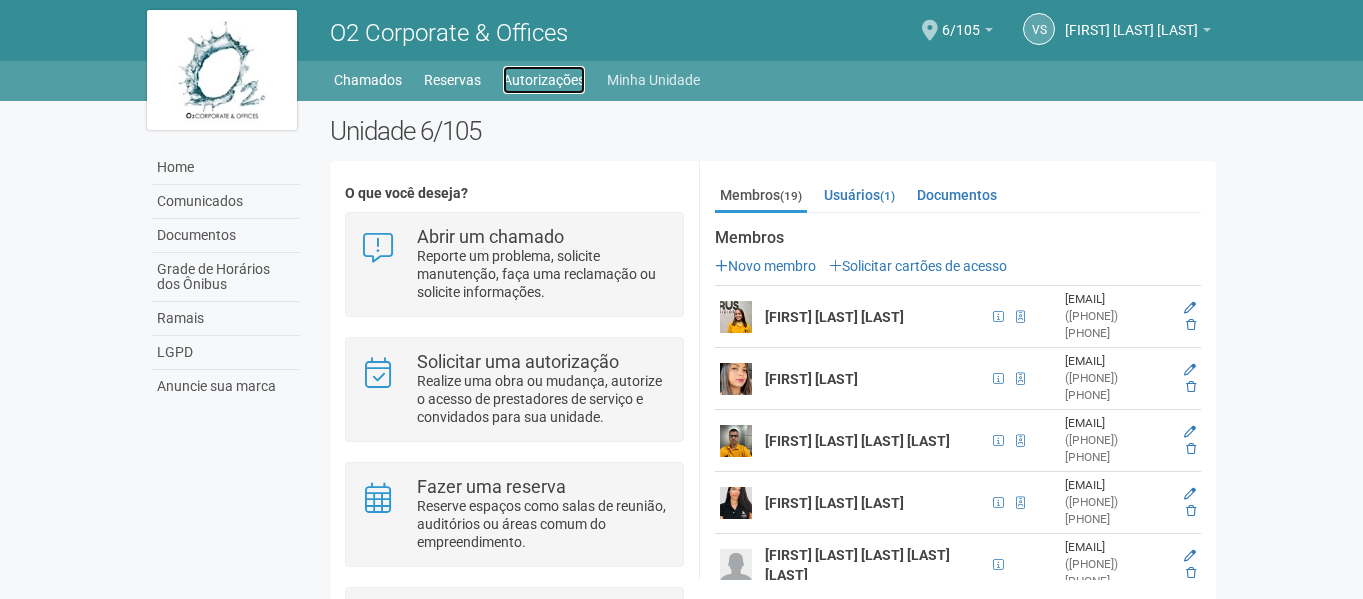 drag, startPoint x: 553, startPoint y: 79, endPoint x: 631, endPoint y: 81, distance: 78.025635 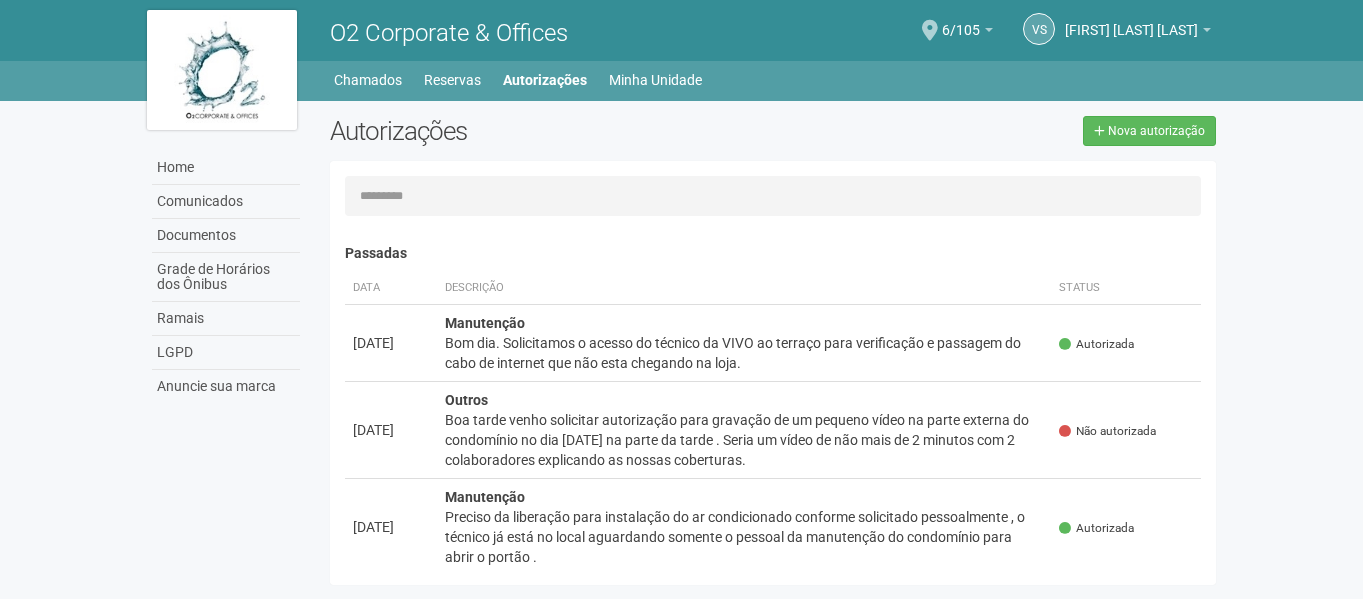 scroll, scrollTop: 0, scrollLeft: 0, axis: both 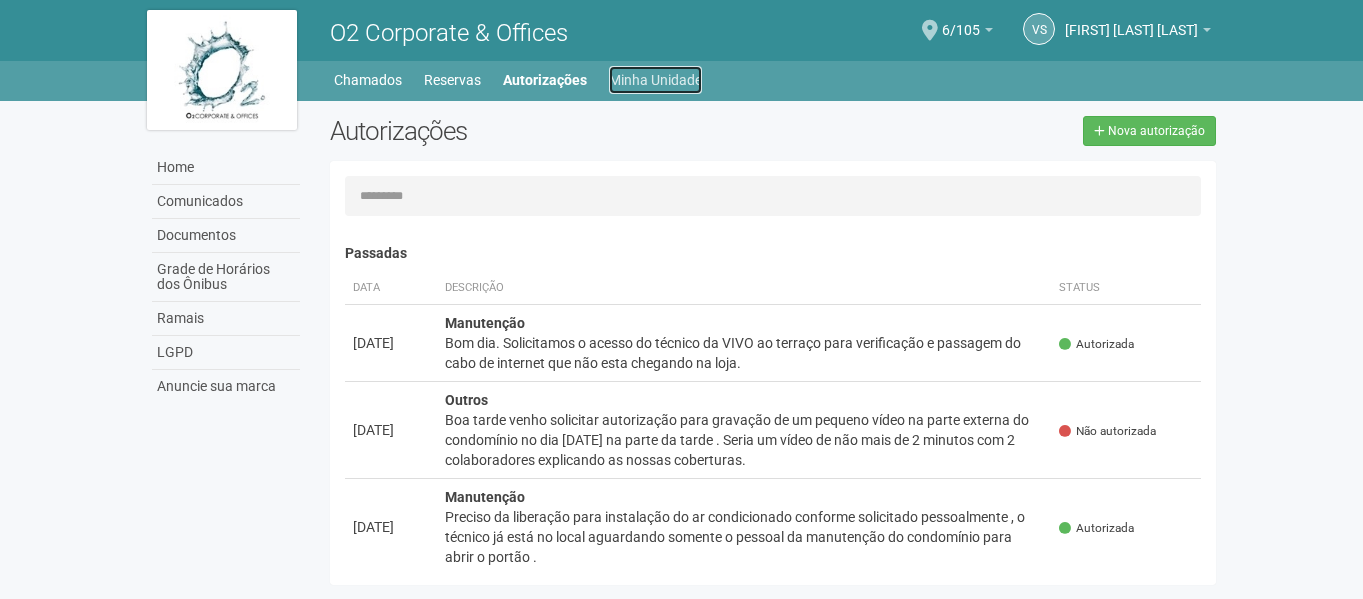 drag, startPoint x: 0, startPoint y: 0, endPoint x: 649, endPoint y: 81, distance: 654.03516 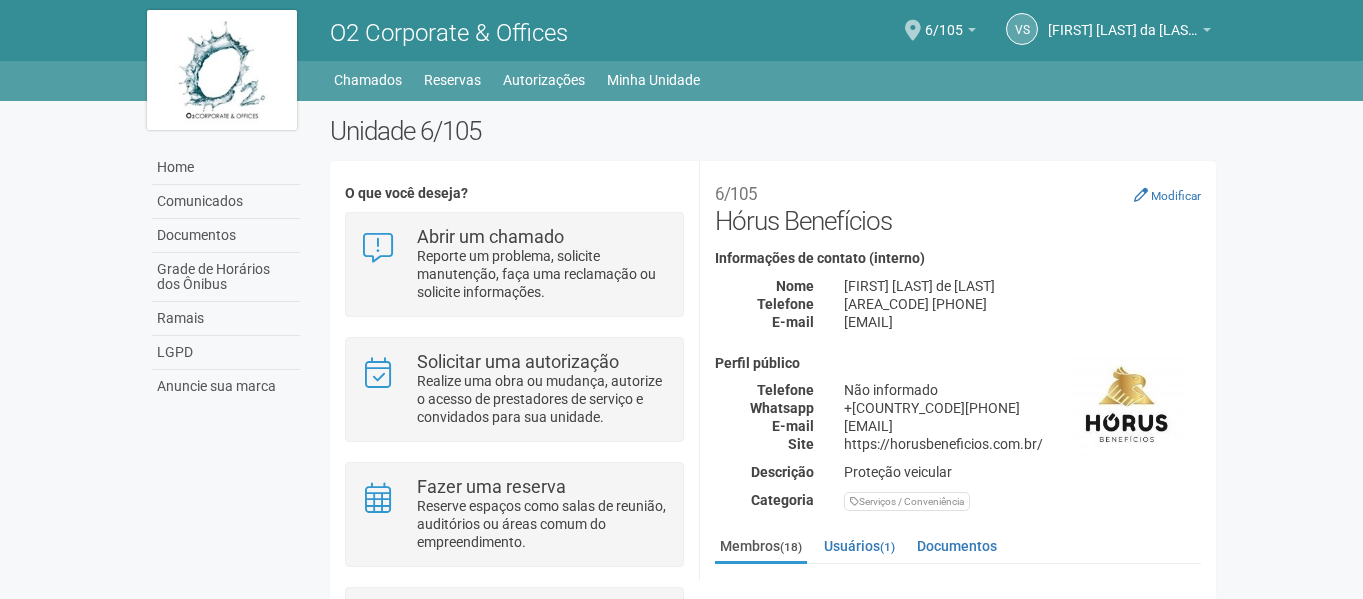 scroll, scrollTop: 0, scrollLeft: 0, axis: both 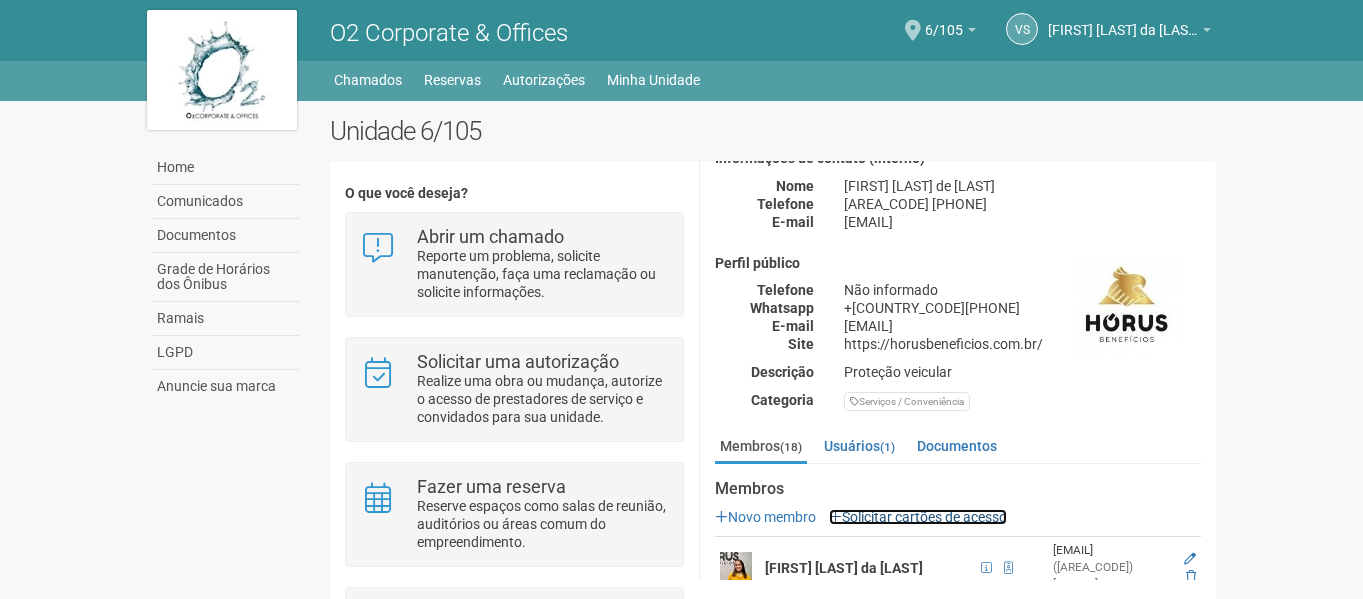 click on "Solicitar cartões de acesso" at bounding box center [918, 517] 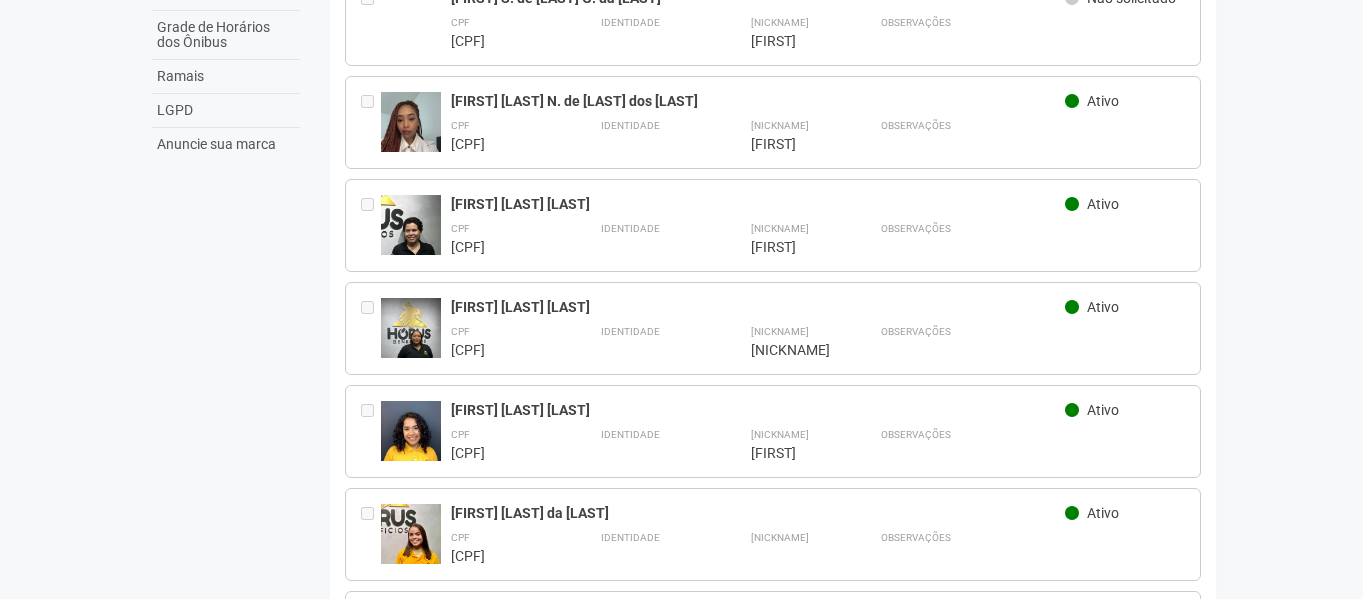 scroll, scrollTop: 0, scrollLeft: 0, axis: both 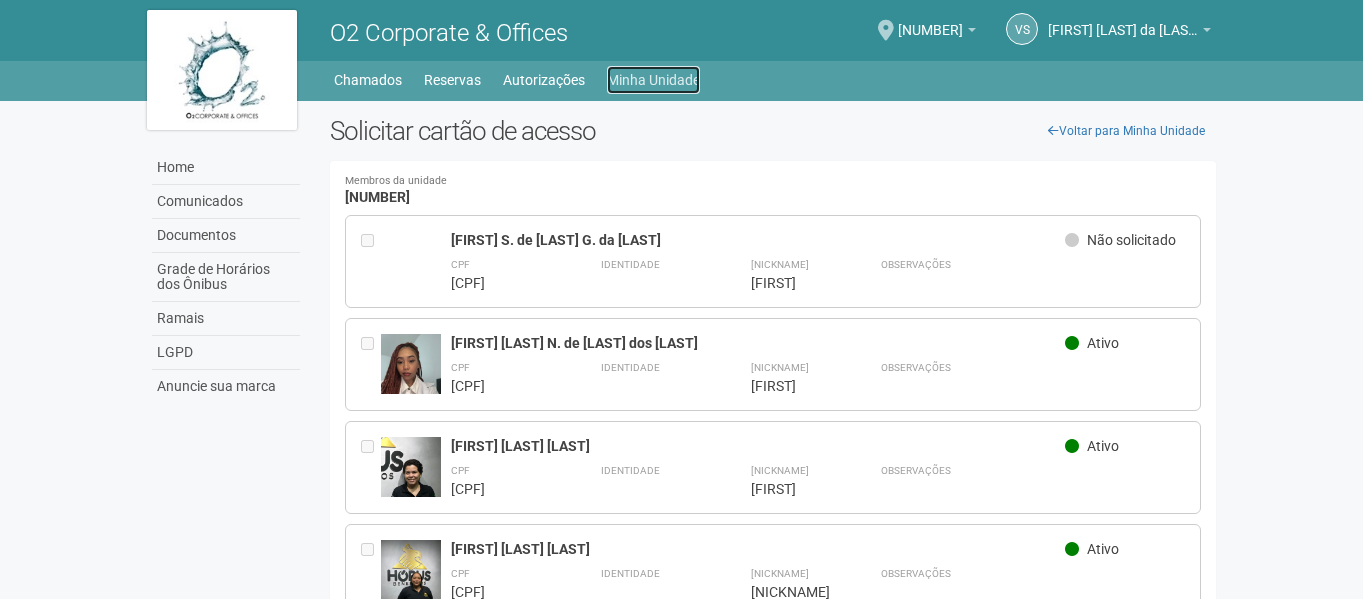 click on "Minha Unidade" at bounding box center (653, 80) 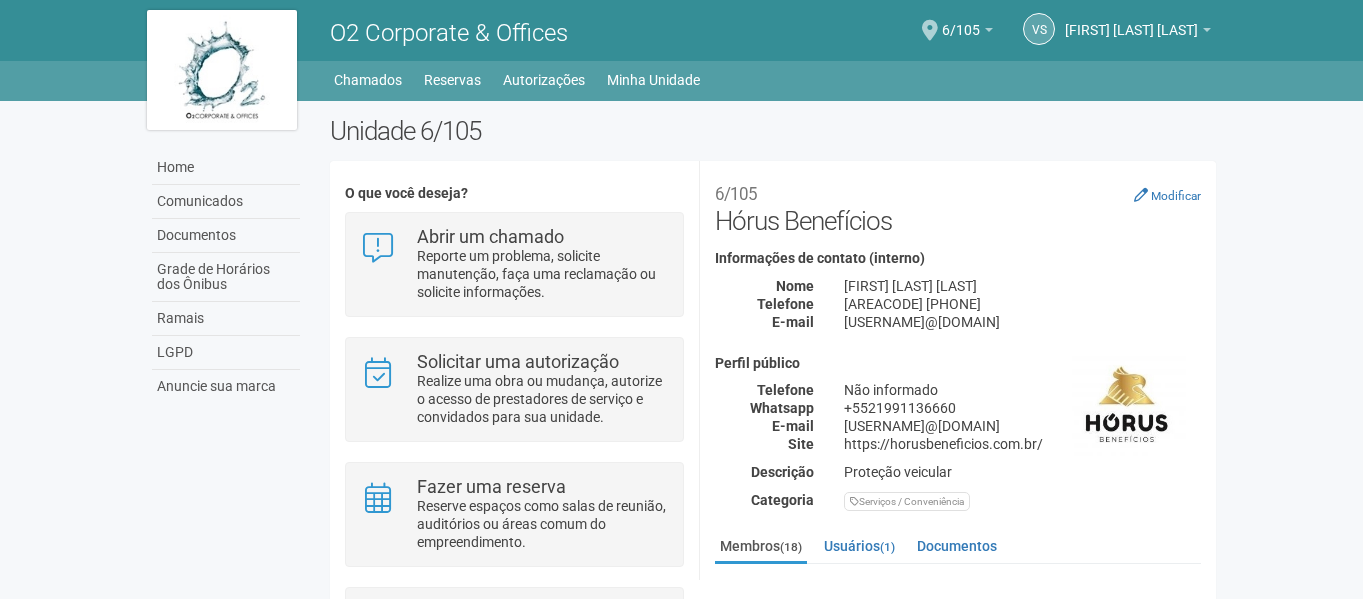 scroll, scrollTop: 0, scrollLeft: 0, axis: both 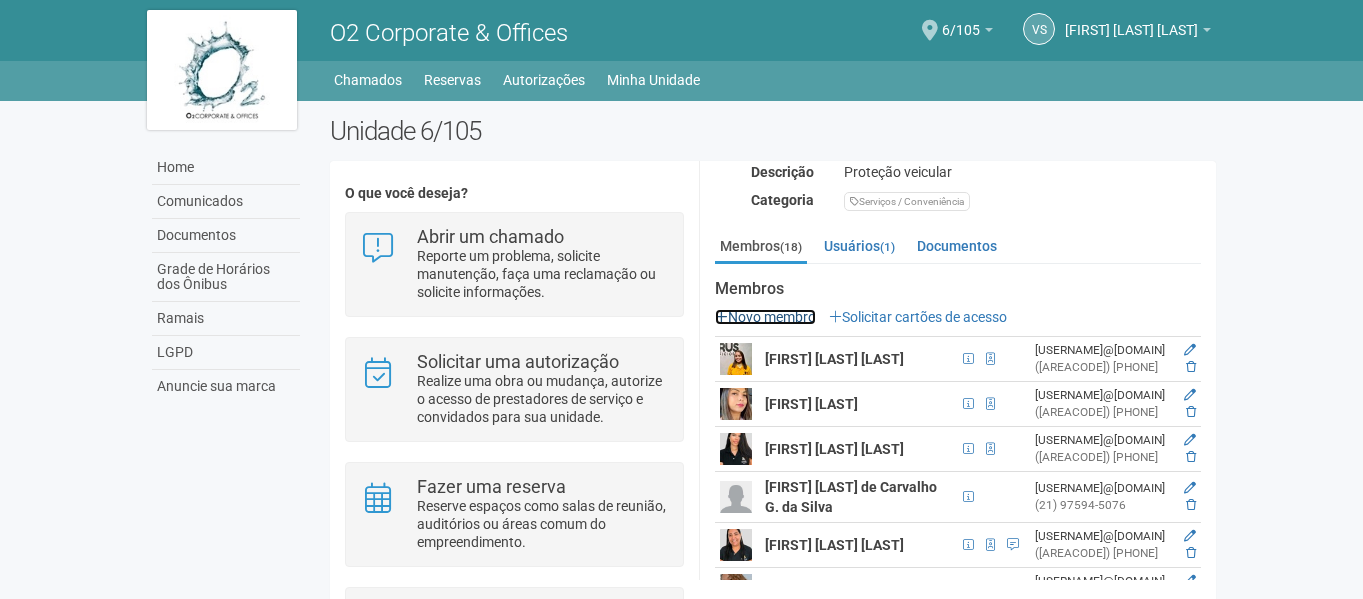 click on "Novo membro" at bounding box center [765, 317] 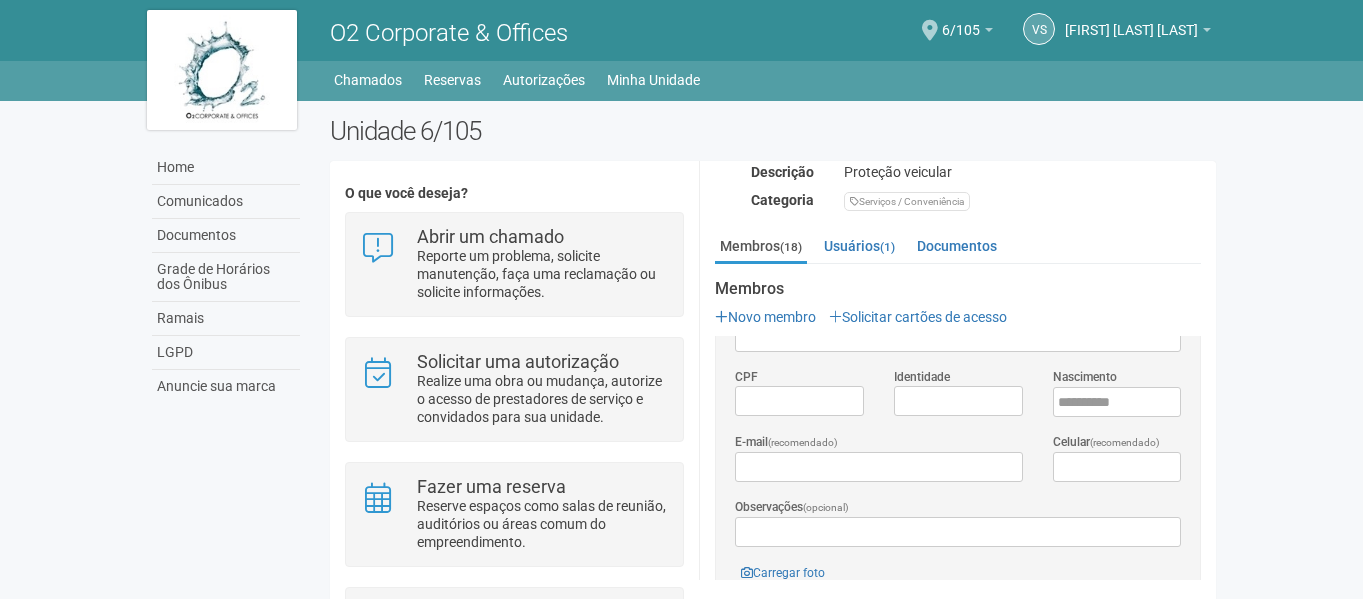 scroll, scrollTop: 0, scrollLeft: 0, axis: both 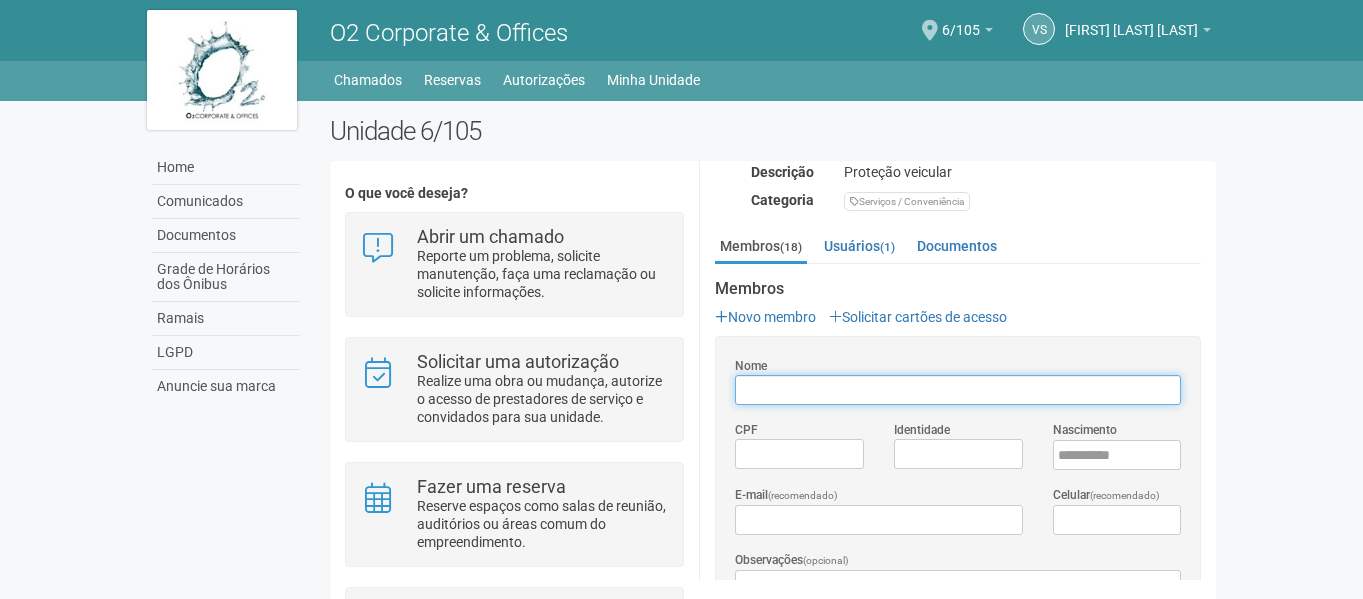 paste on "**********" 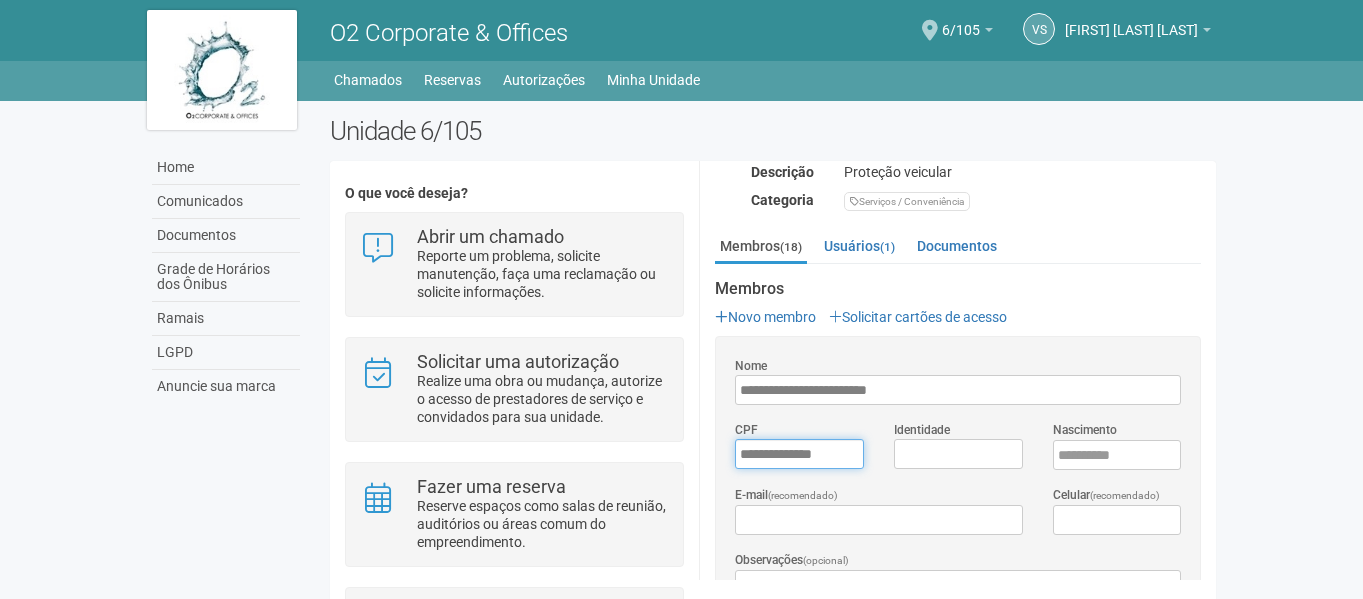 click on "*********" at bounding box center [799, 454] 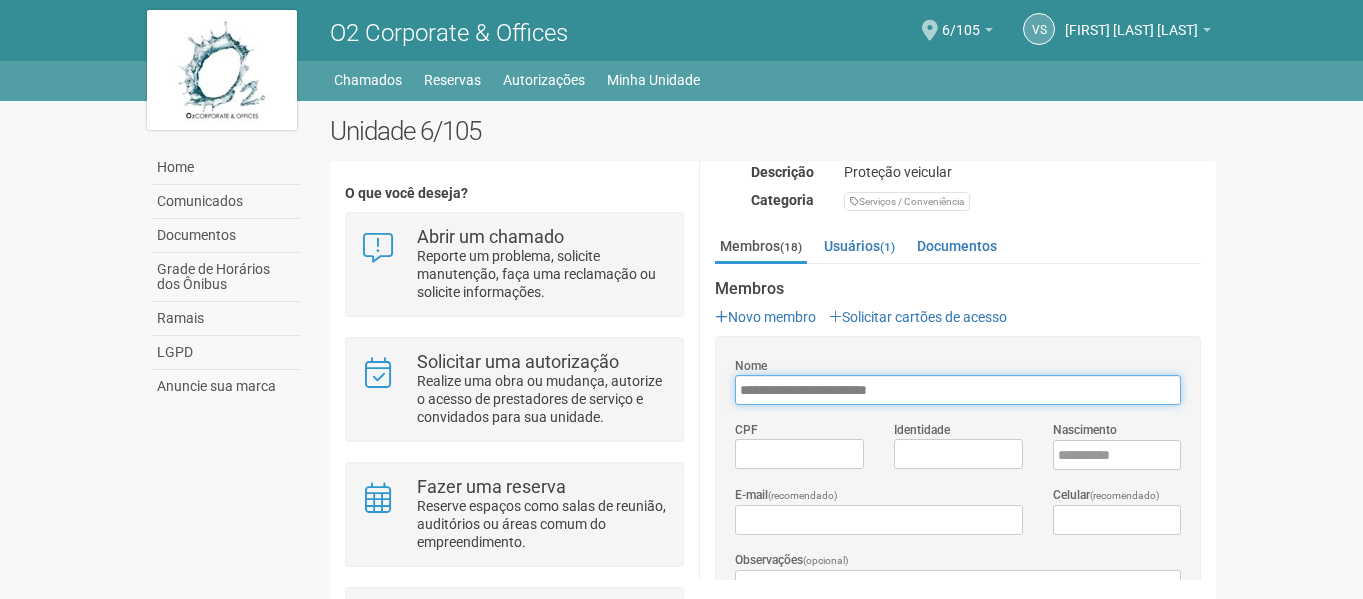 click on "**********" at bounding box center (958, 390) 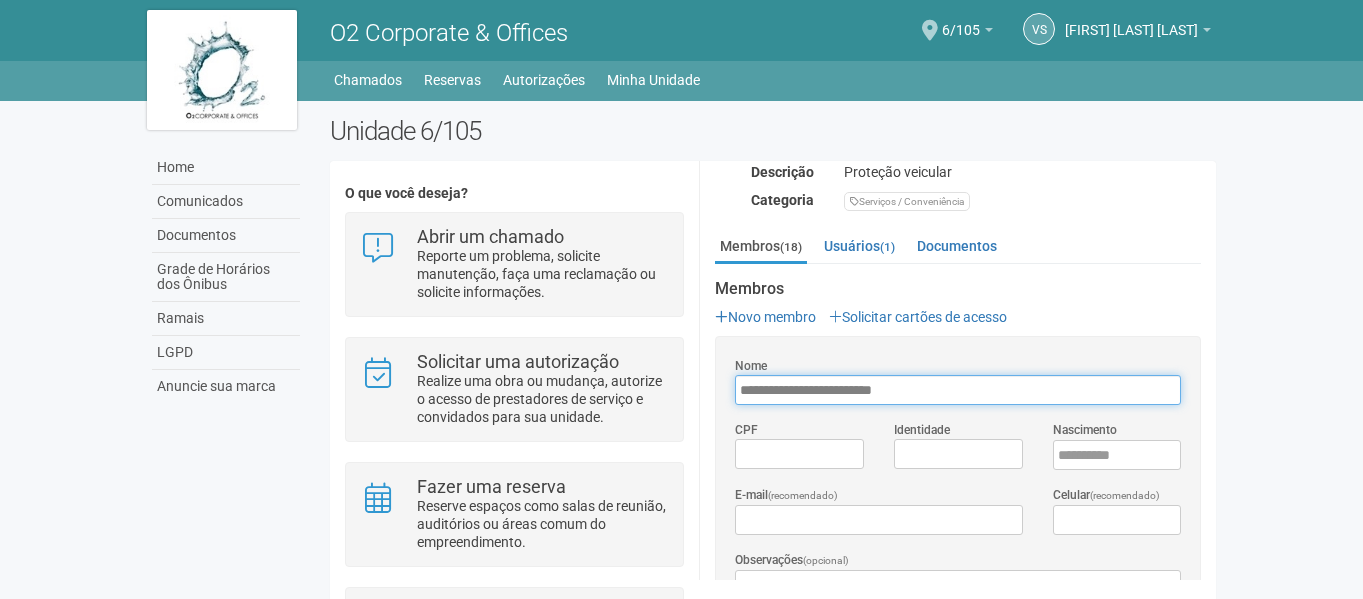 paste on "**********" 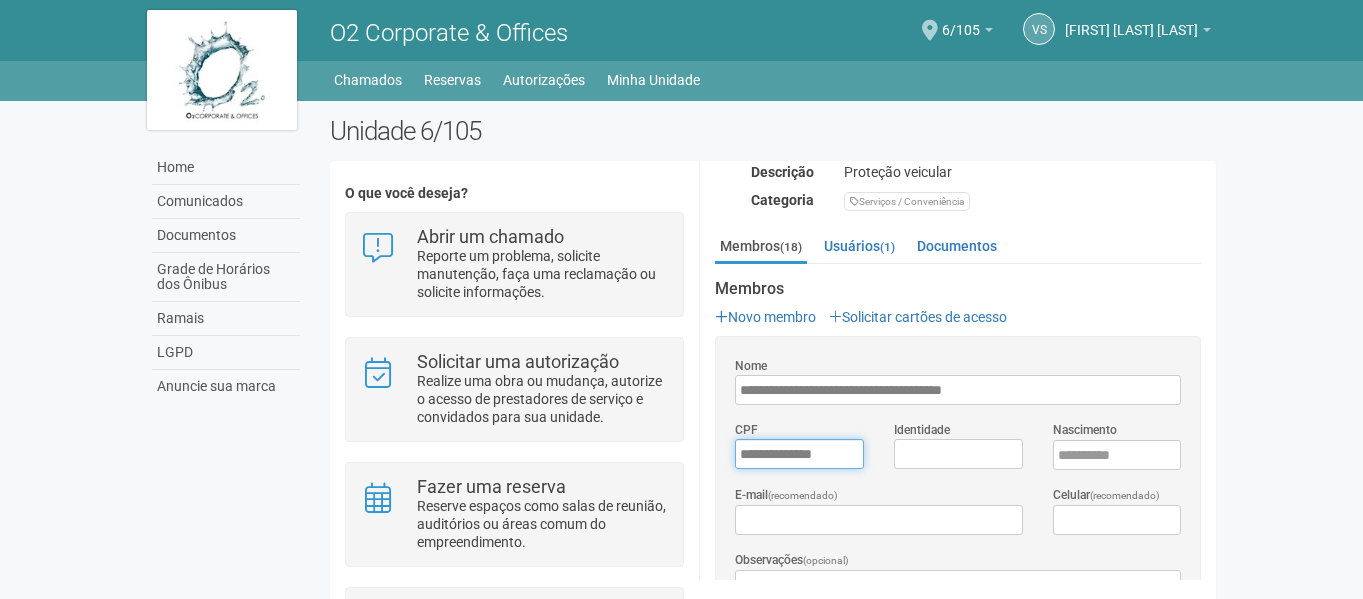 click on "*********" at bounding box center (799, 454) 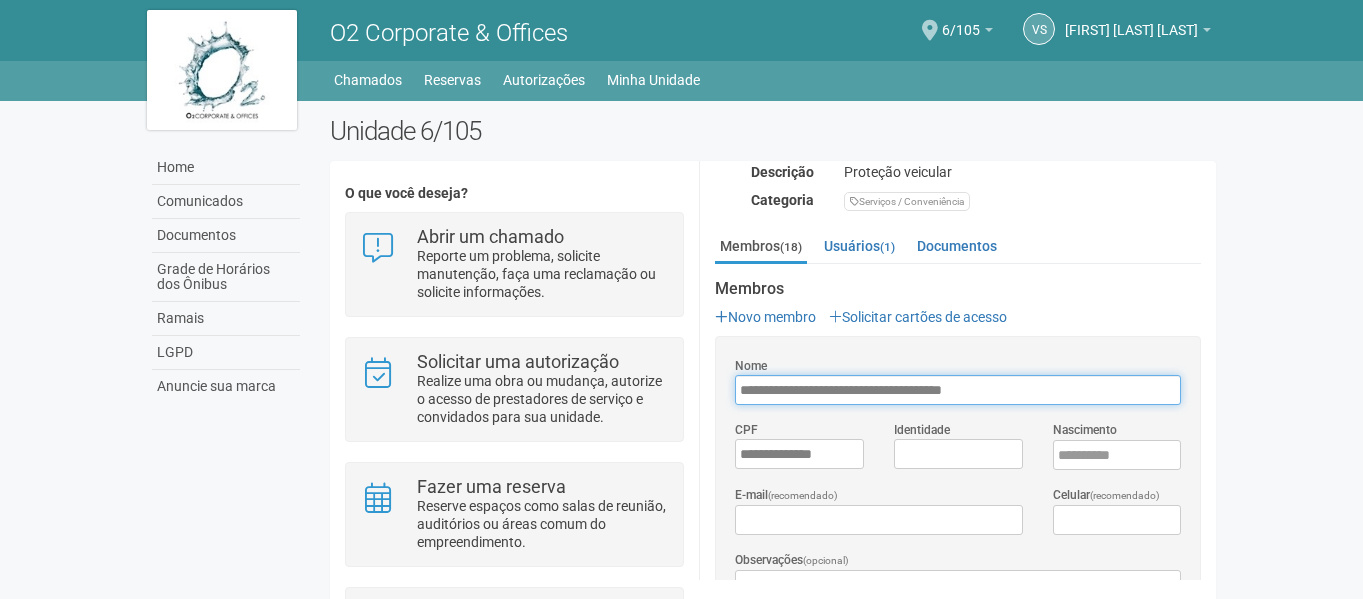 drag, startPoint x: 990, startPoint y: 391, endPoint x: 911, endPoint y: 394, distance: 79.05694 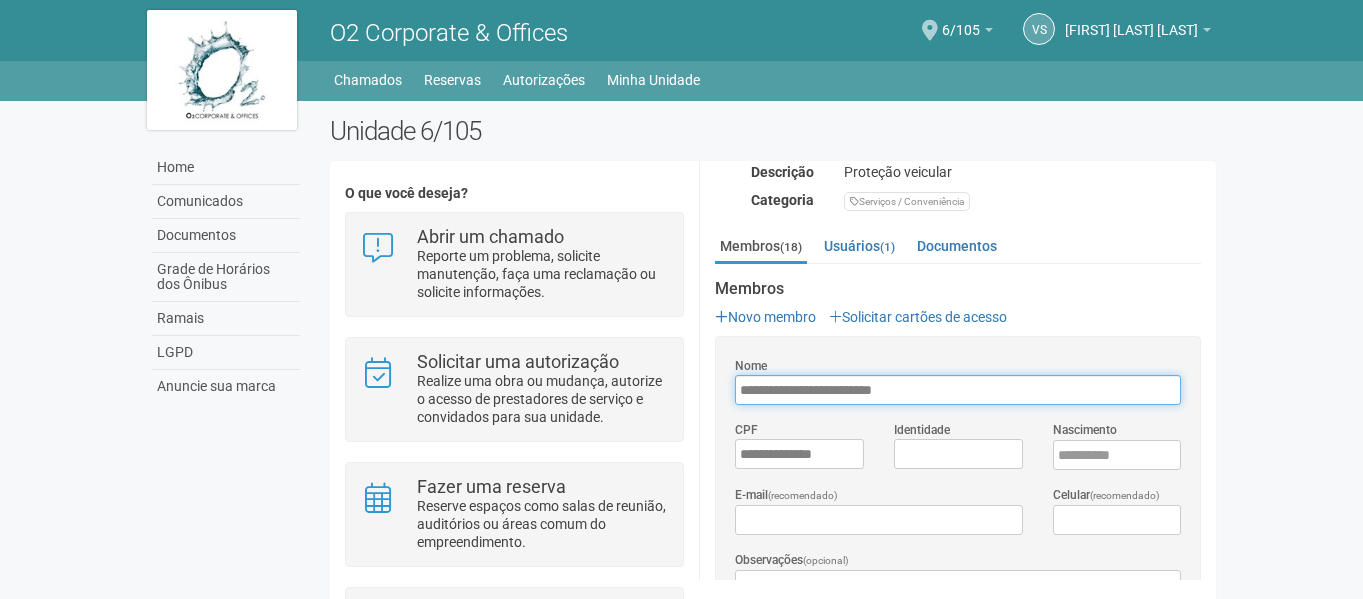 type on "**********" 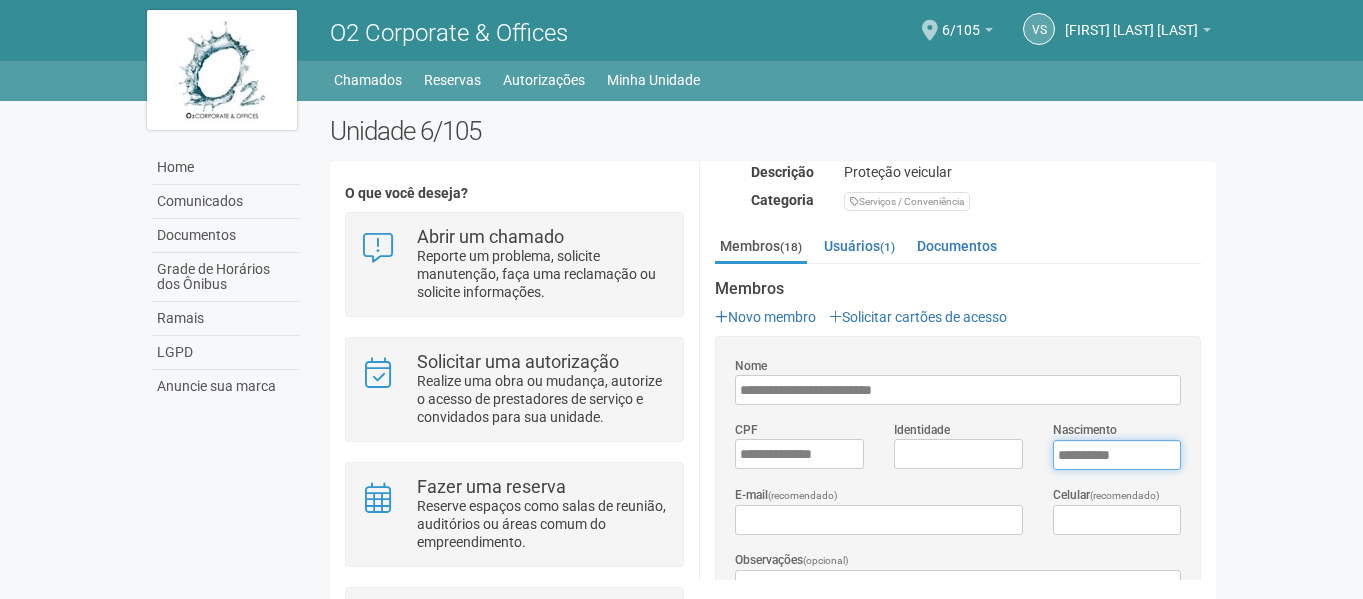 click on "****" at bounding box center [1117, 455] 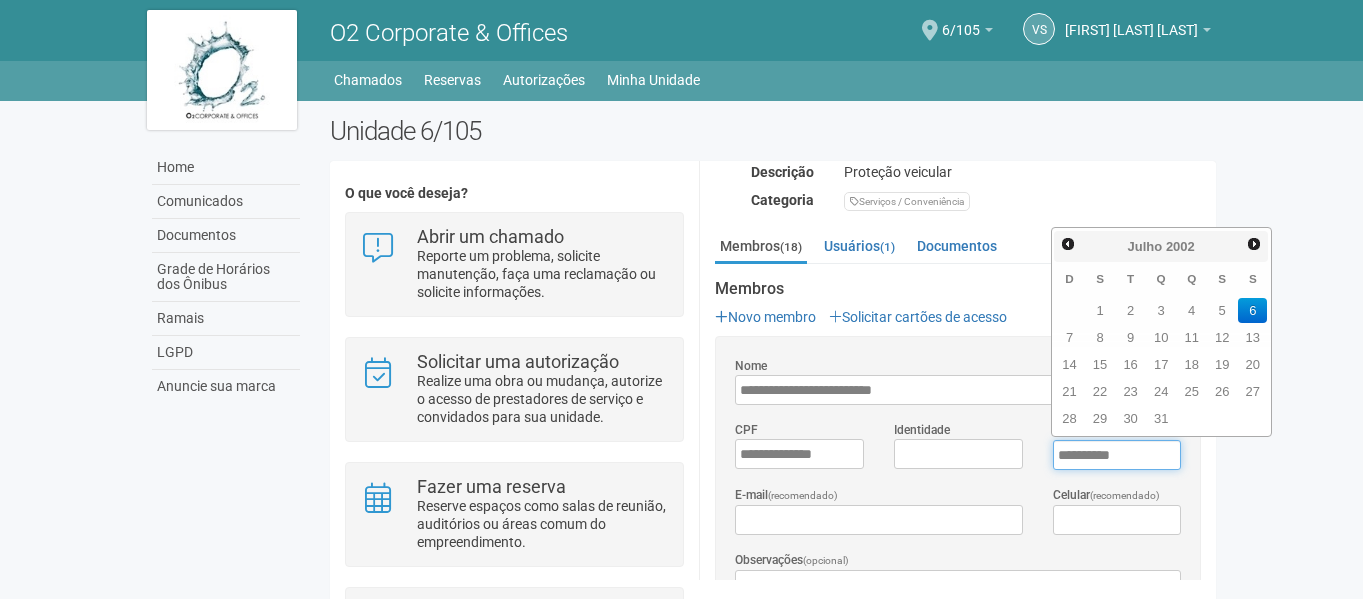 type on "******" 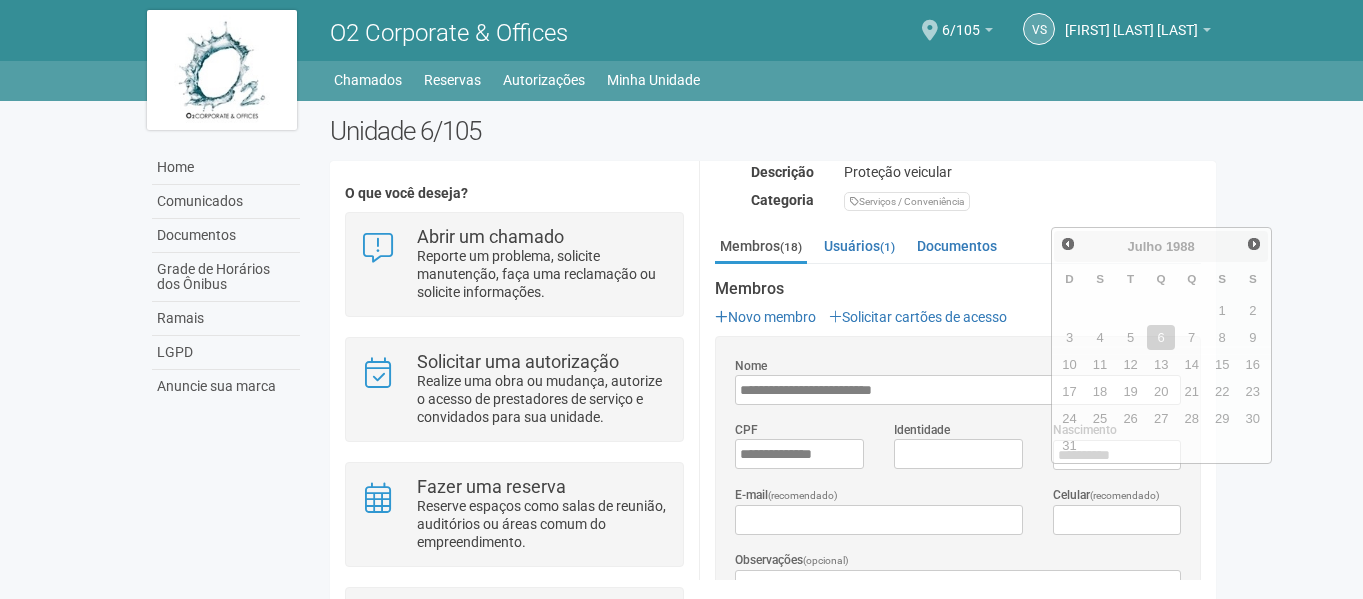drag, startPoint x: 1304, startPoint y: 303, endPoint x: 1244, endPoint y: 362, distance: 84.14868 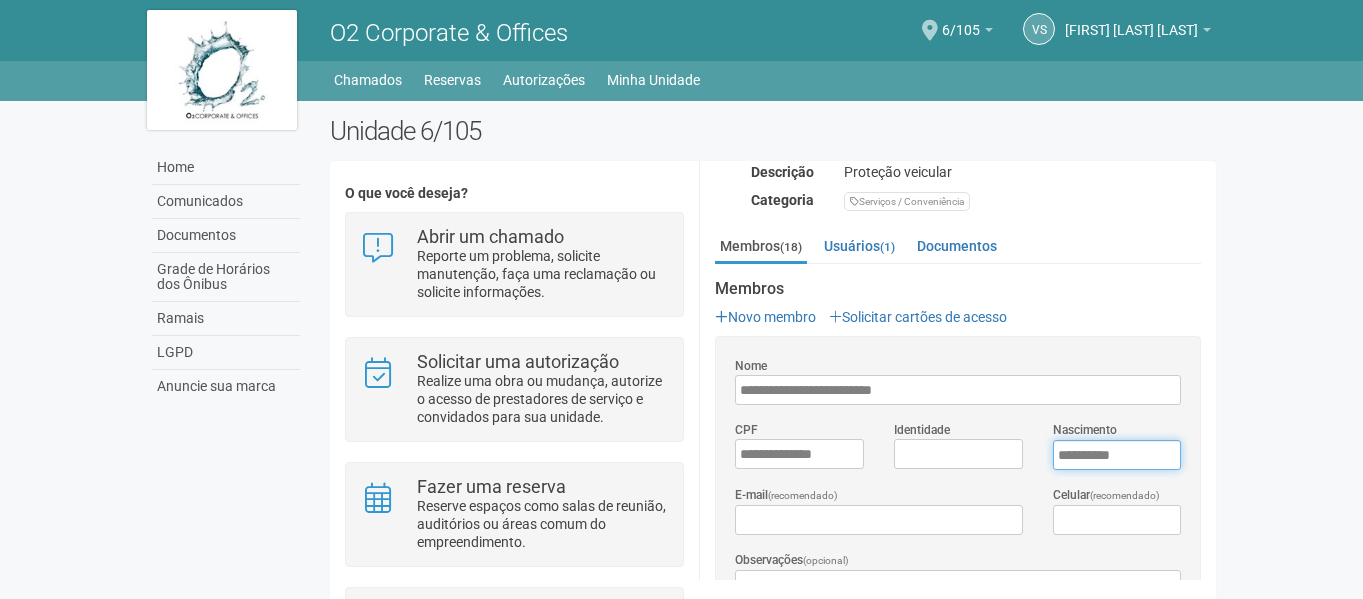 click on "**********" at bounding box center (1117, 455) 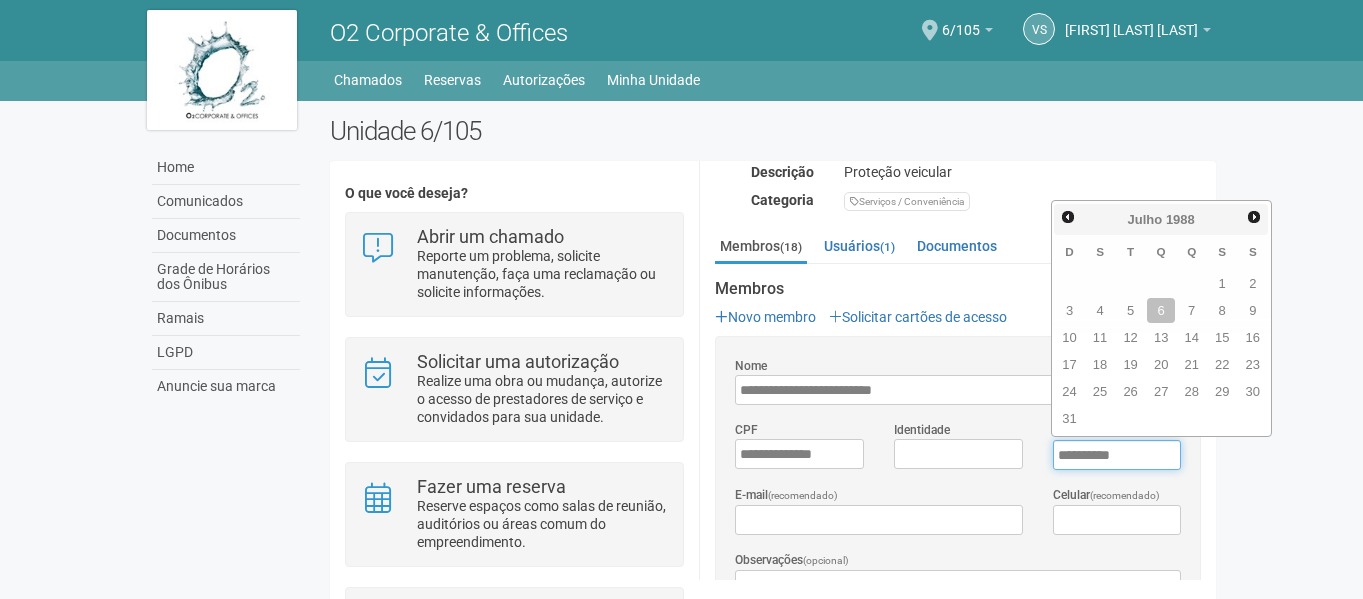 click on "**********" at bounding box center (1117, 455) 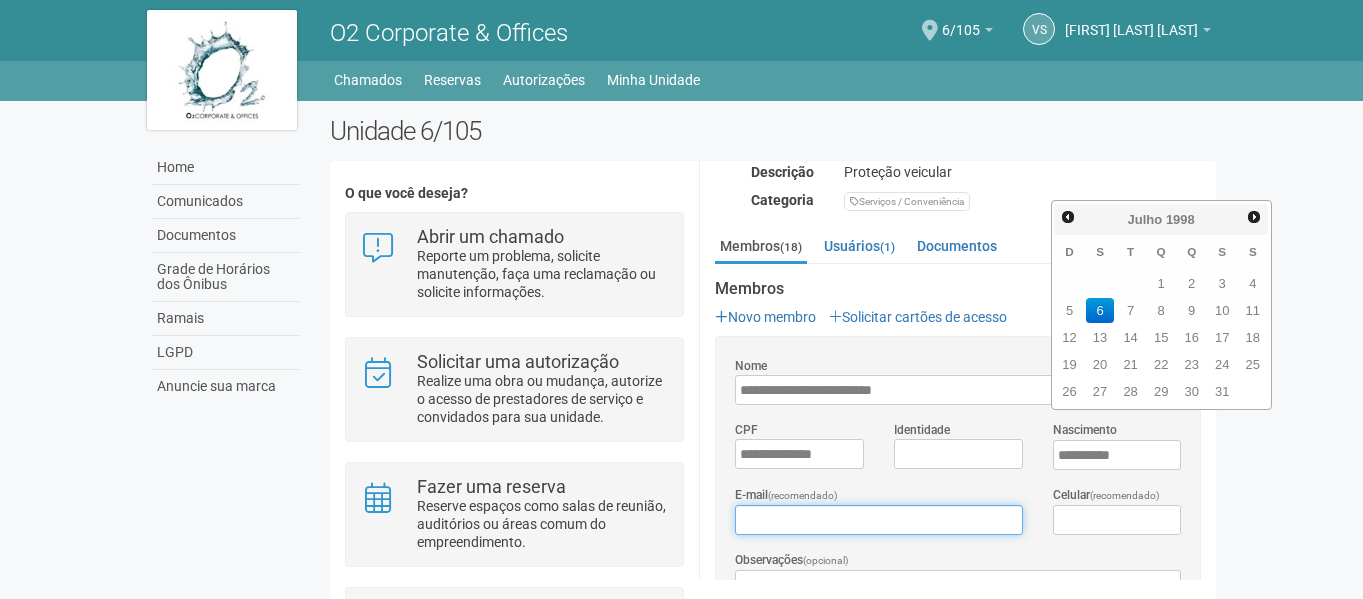 drag, startPoint x: 805, startPoint y: 514, endPoint x: 827, endPoint y: 499, distance: 26.627054 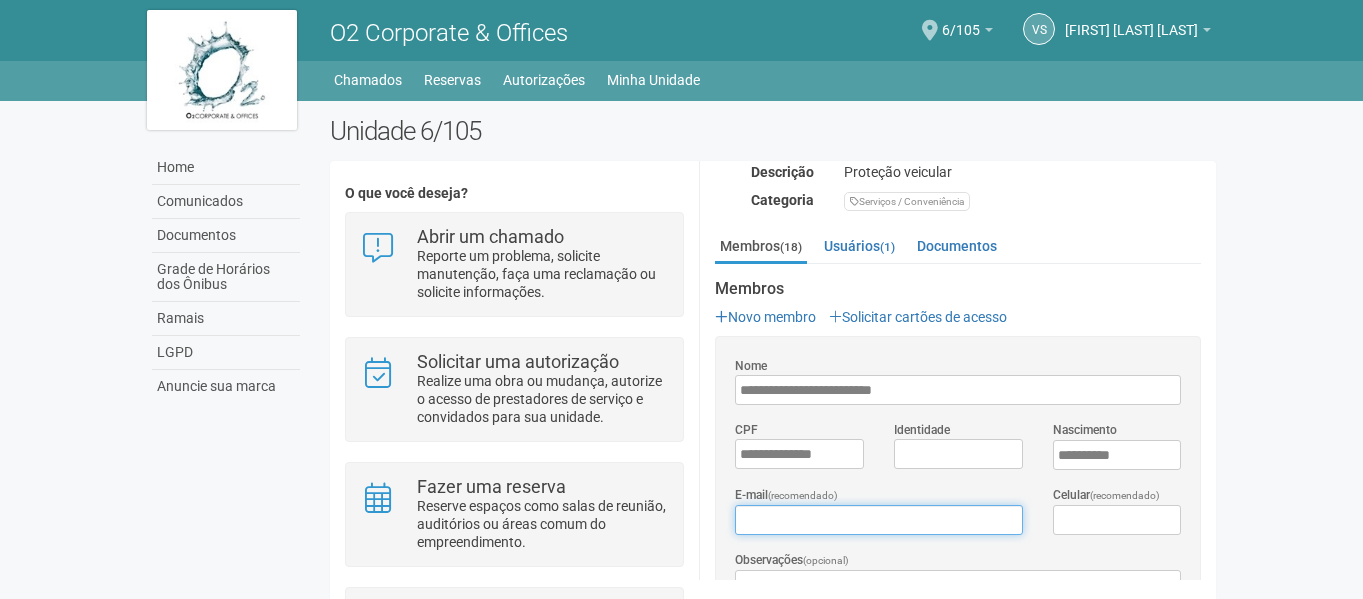 paste on "**********" 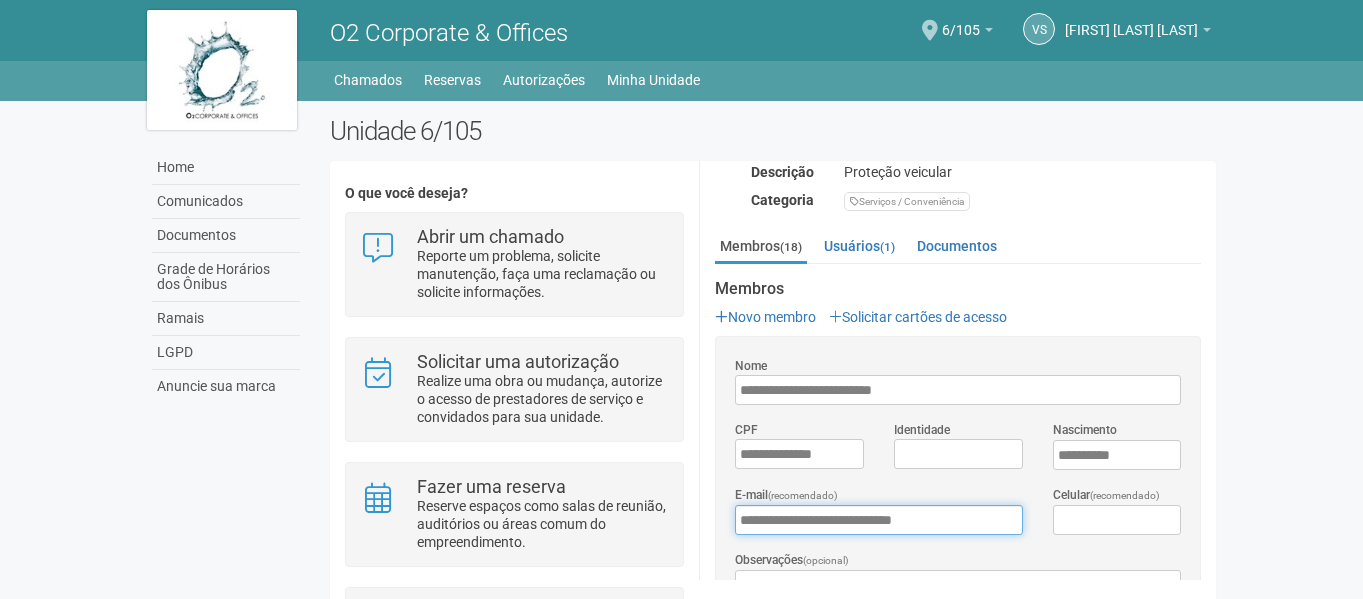 scroll, scrollTop: 400, scrollLeft: 0, axis: vertical 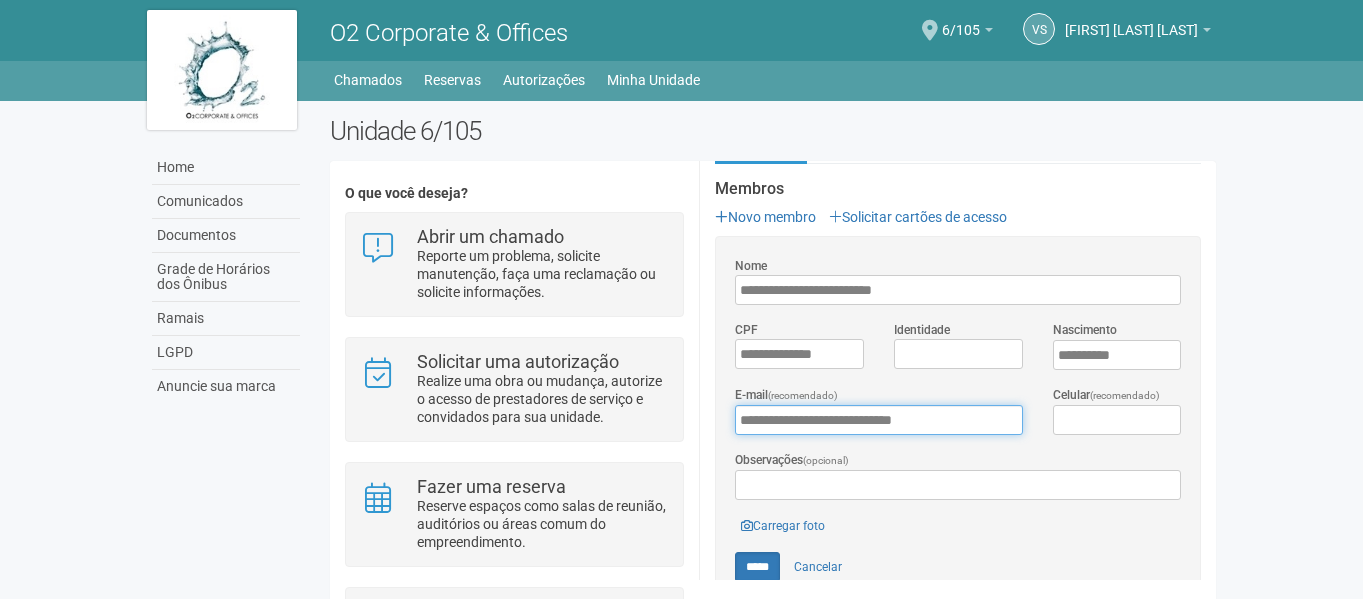 type on "**********" 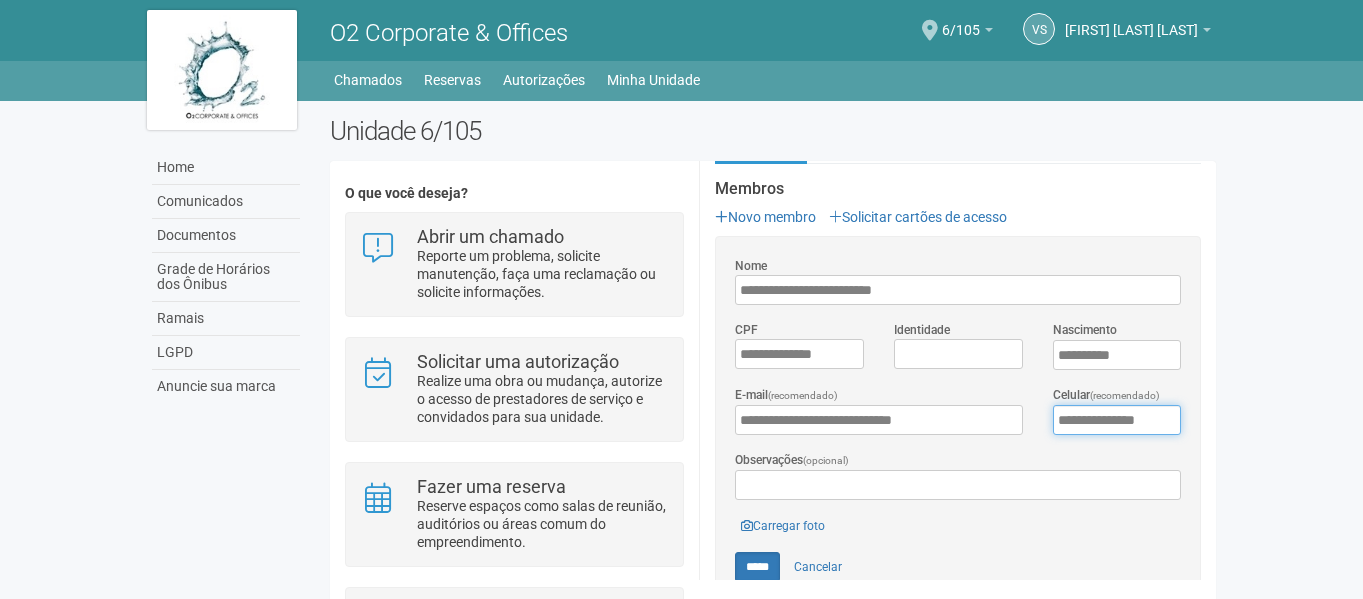 click on "**********" at bounding box center [1117, 420] 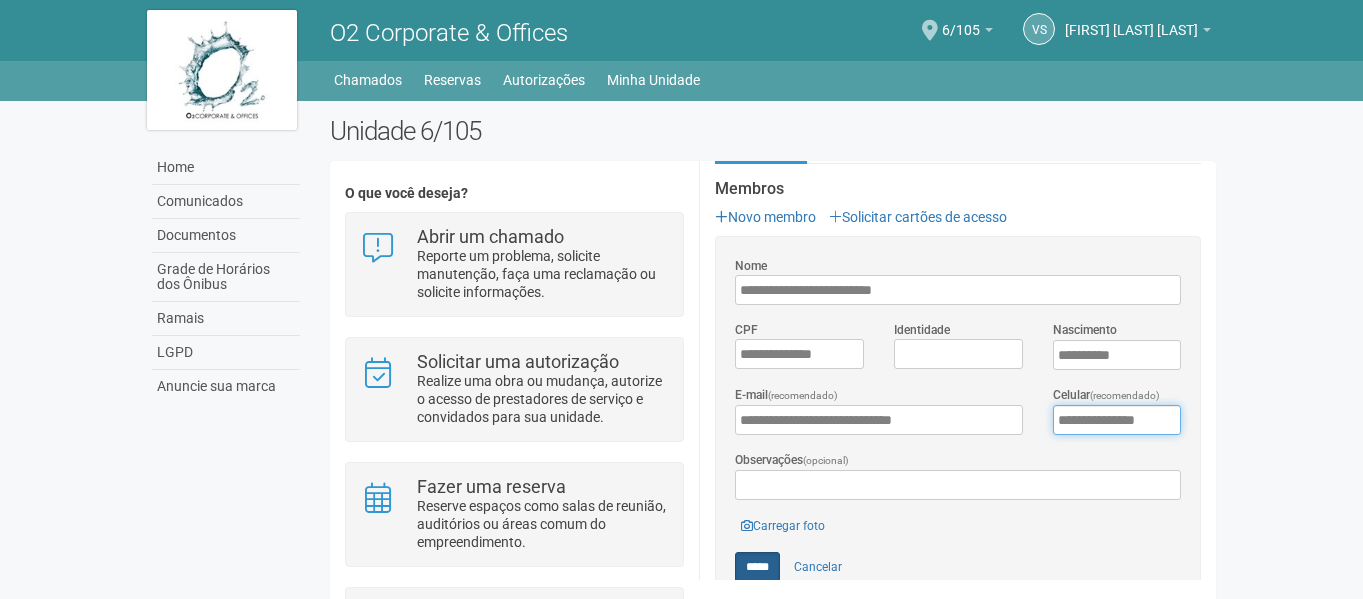 type on "**********" 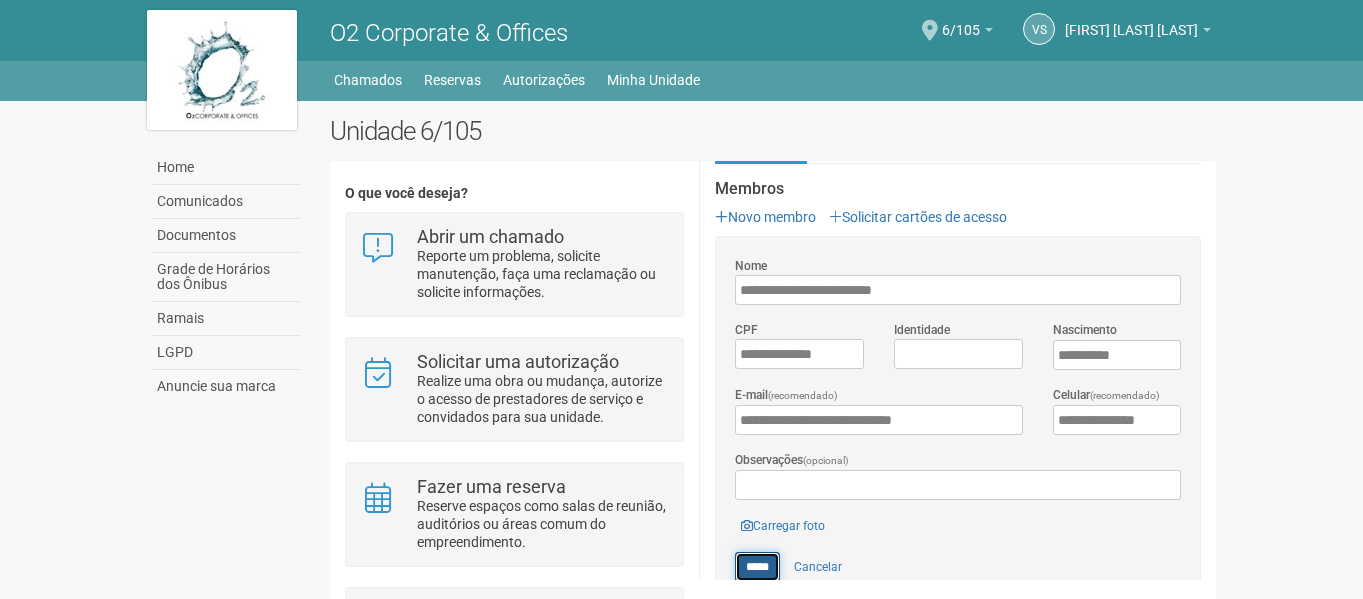 click on "*****" at bounding box center (757, 567) 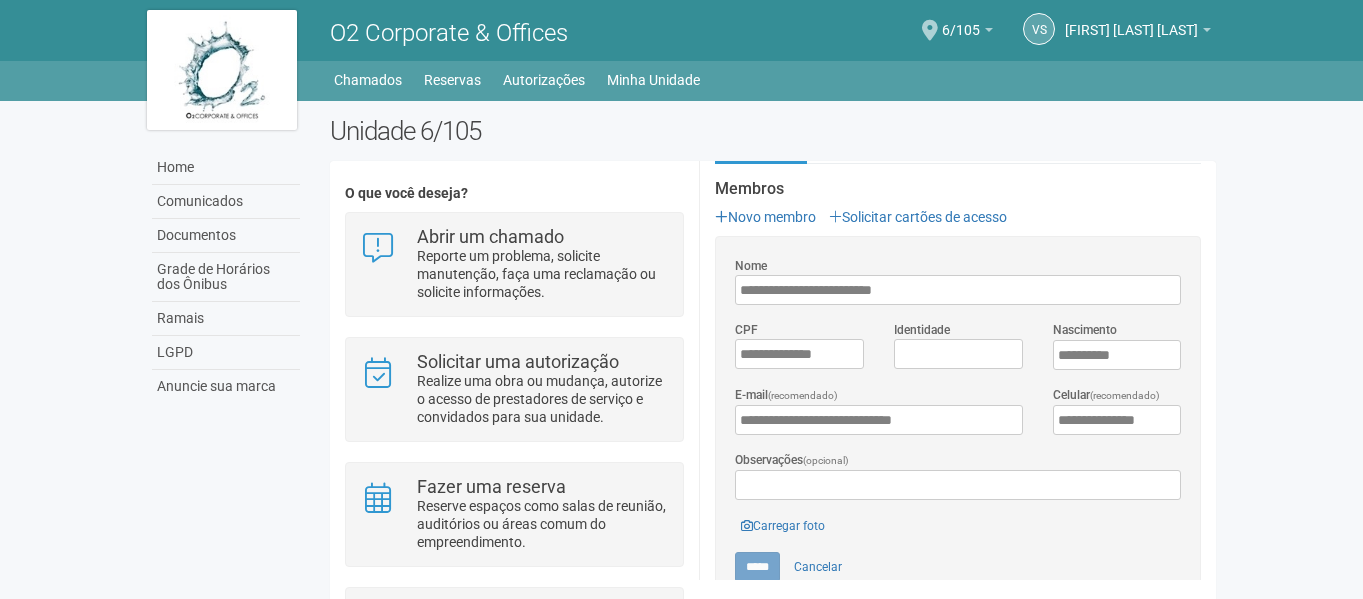 scroll, scrollTop: 0, scrollLeft: 0, axis: both 